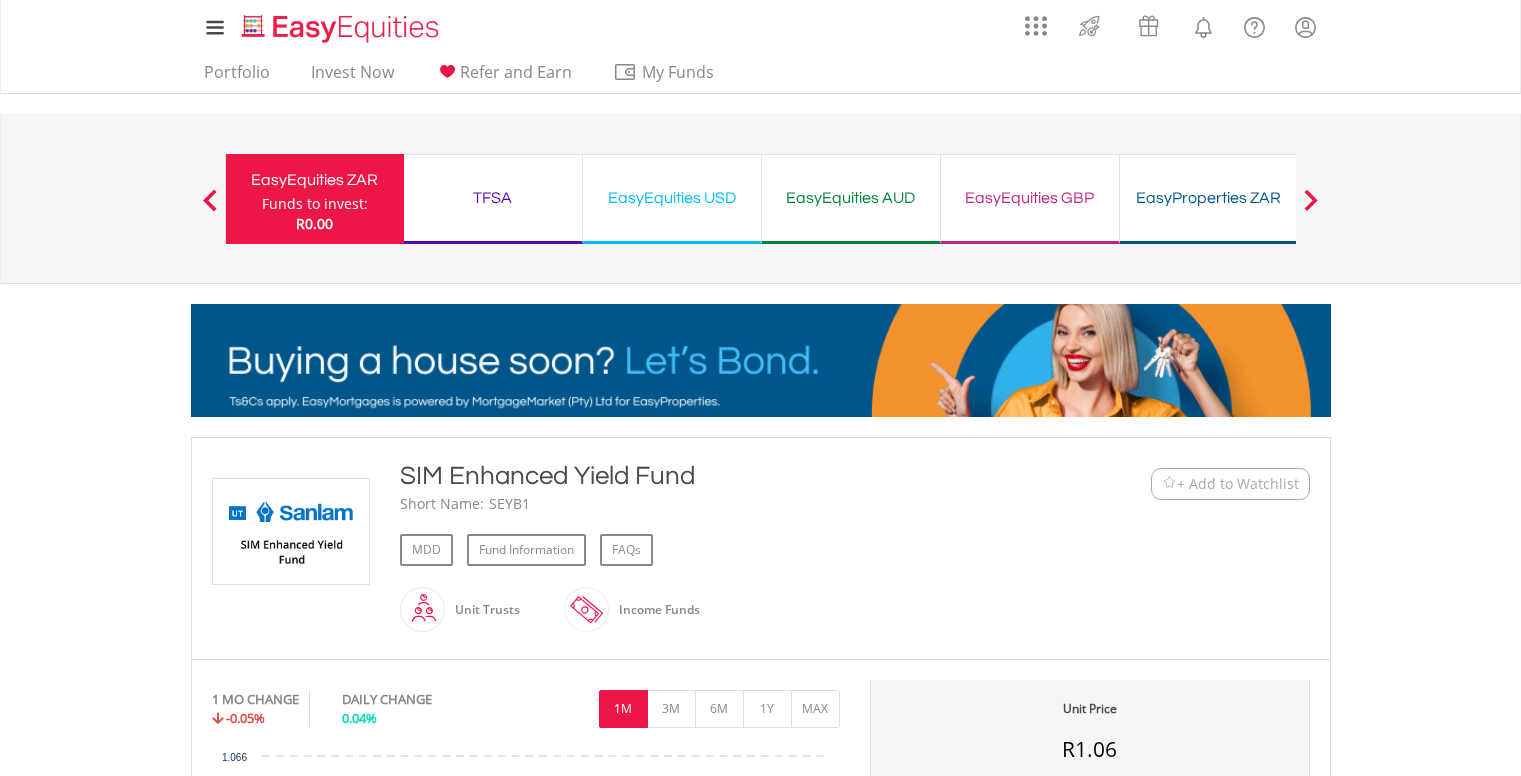 scroll, scrollTop: 0, scrollLeft: 0, axis: both 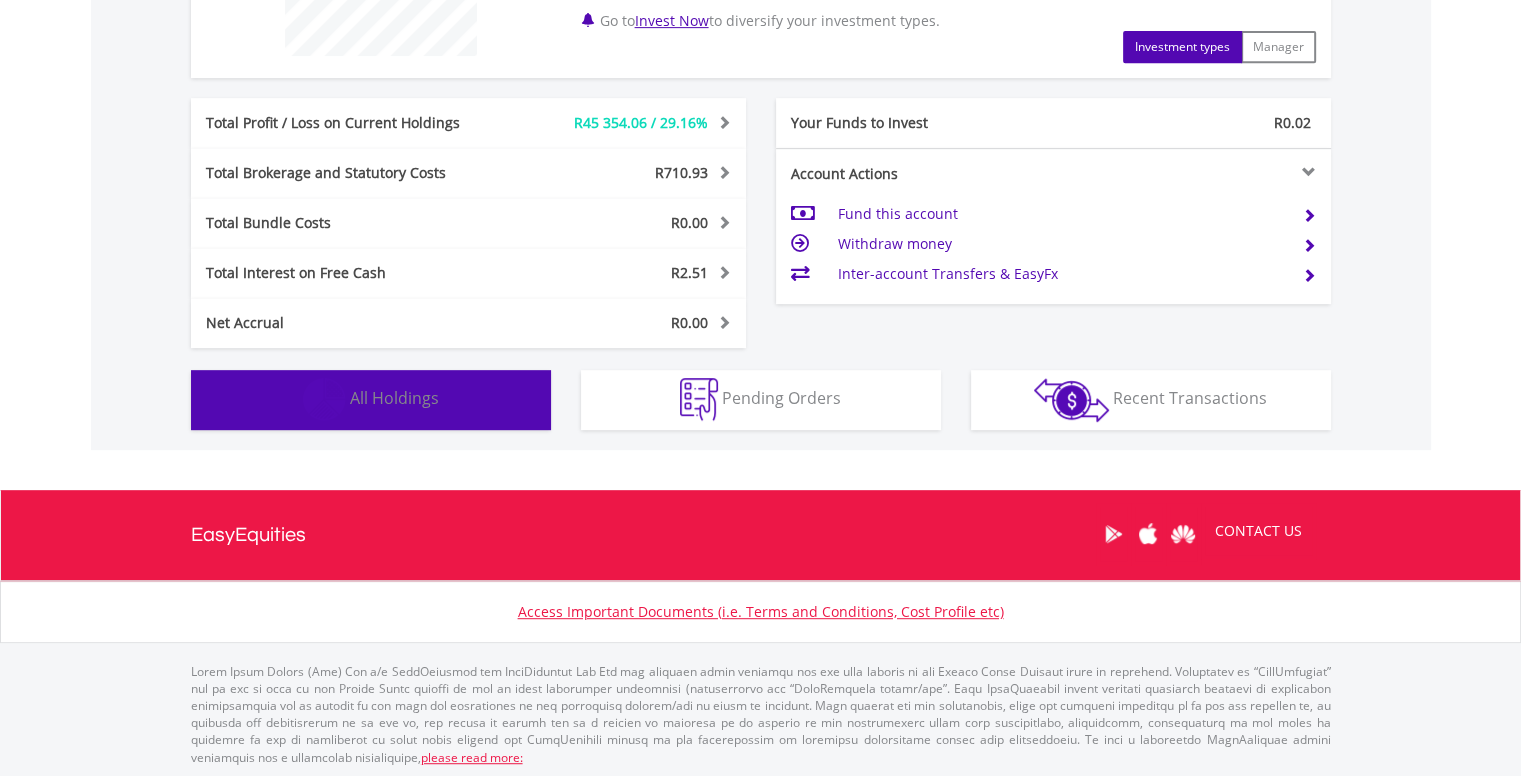 click on "Holdings
All Holdings" at bounding box center [371, 400] 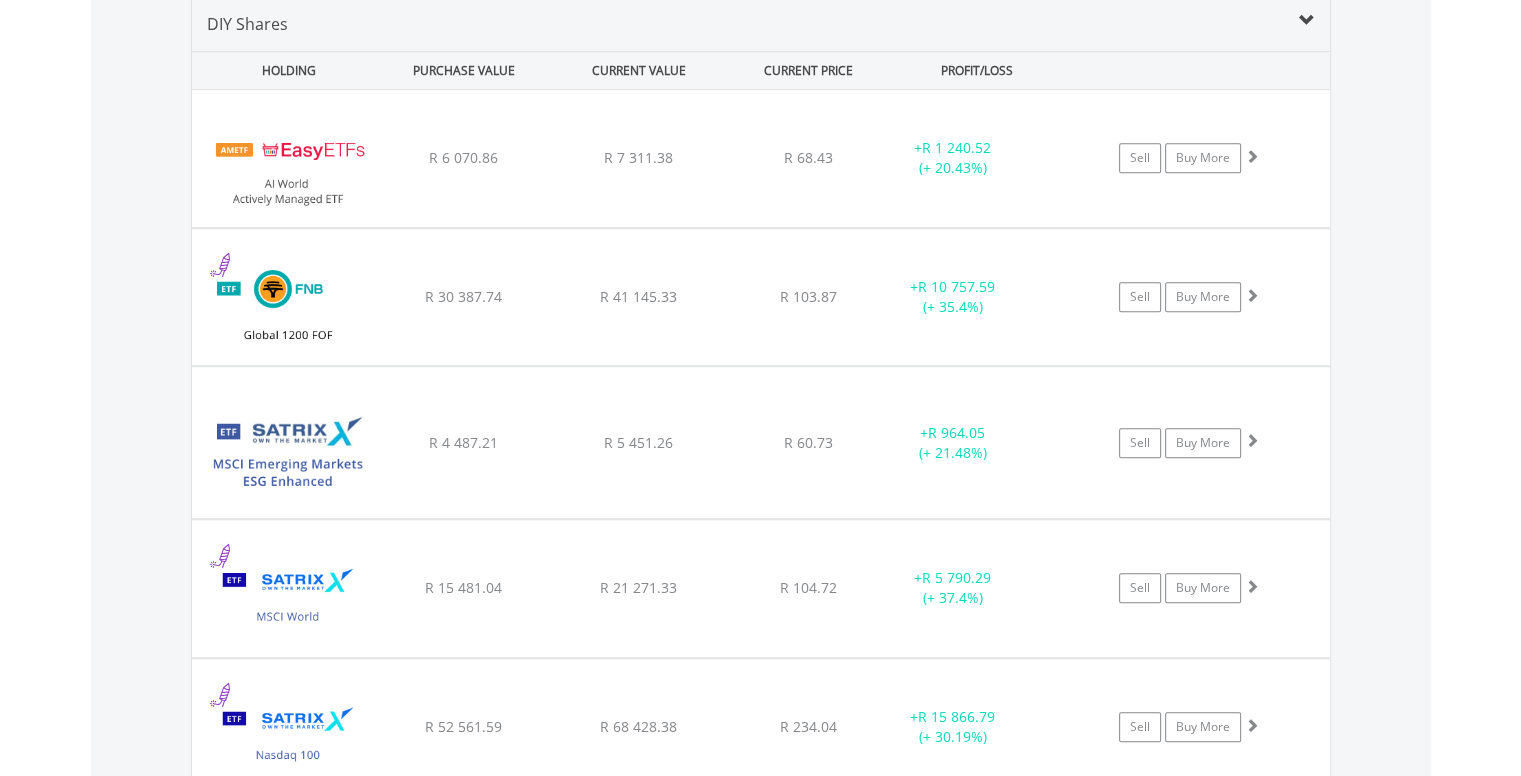 scroll, scrollTop: 1412, scrollLeft: 0, axis: vertical 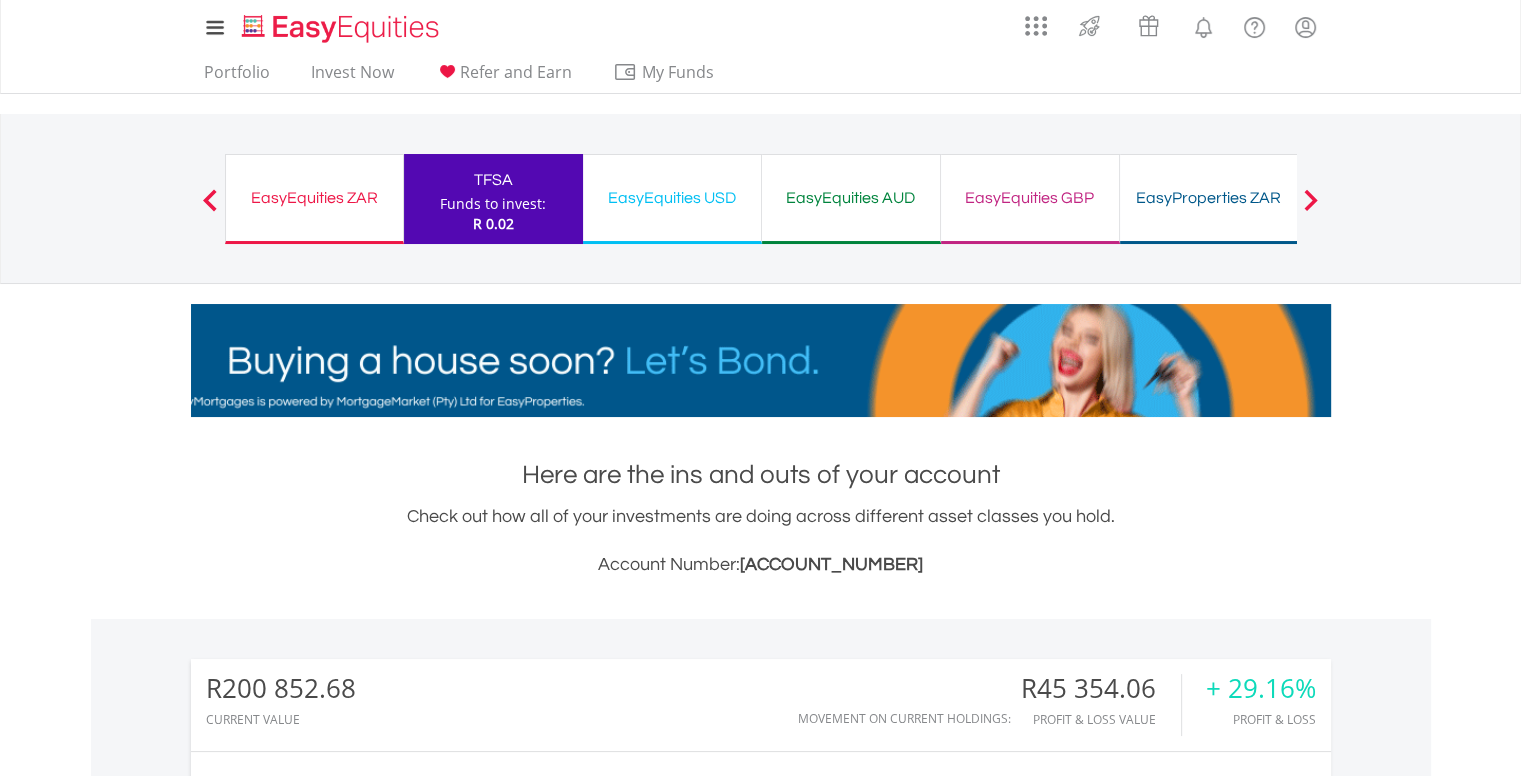 click on "EasyEquities ZAR
Funds to invest:
R 0.02" at bounding box center [314, 209] 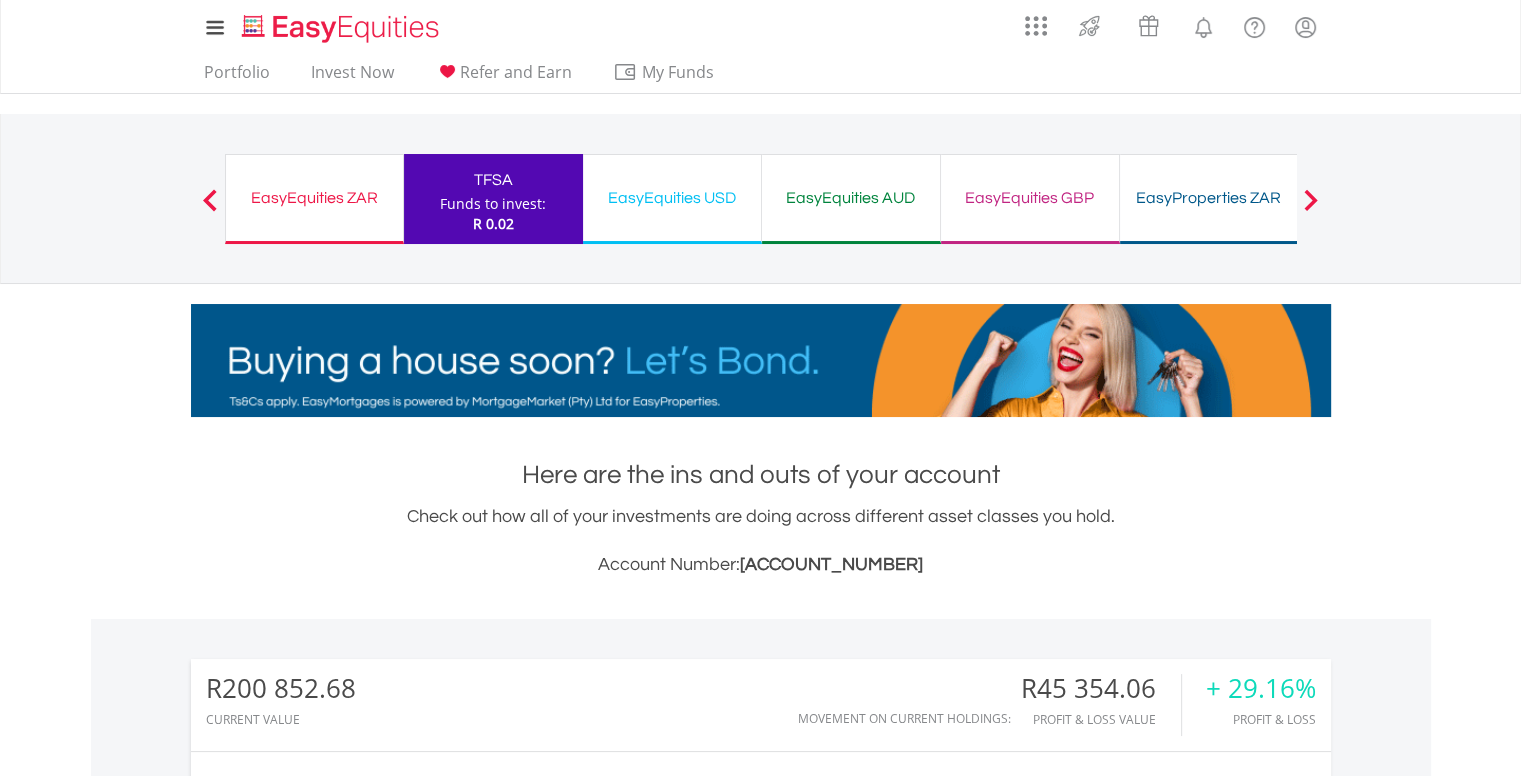 click on "EasyEquities ZAR" at bounding box center (314, 198) 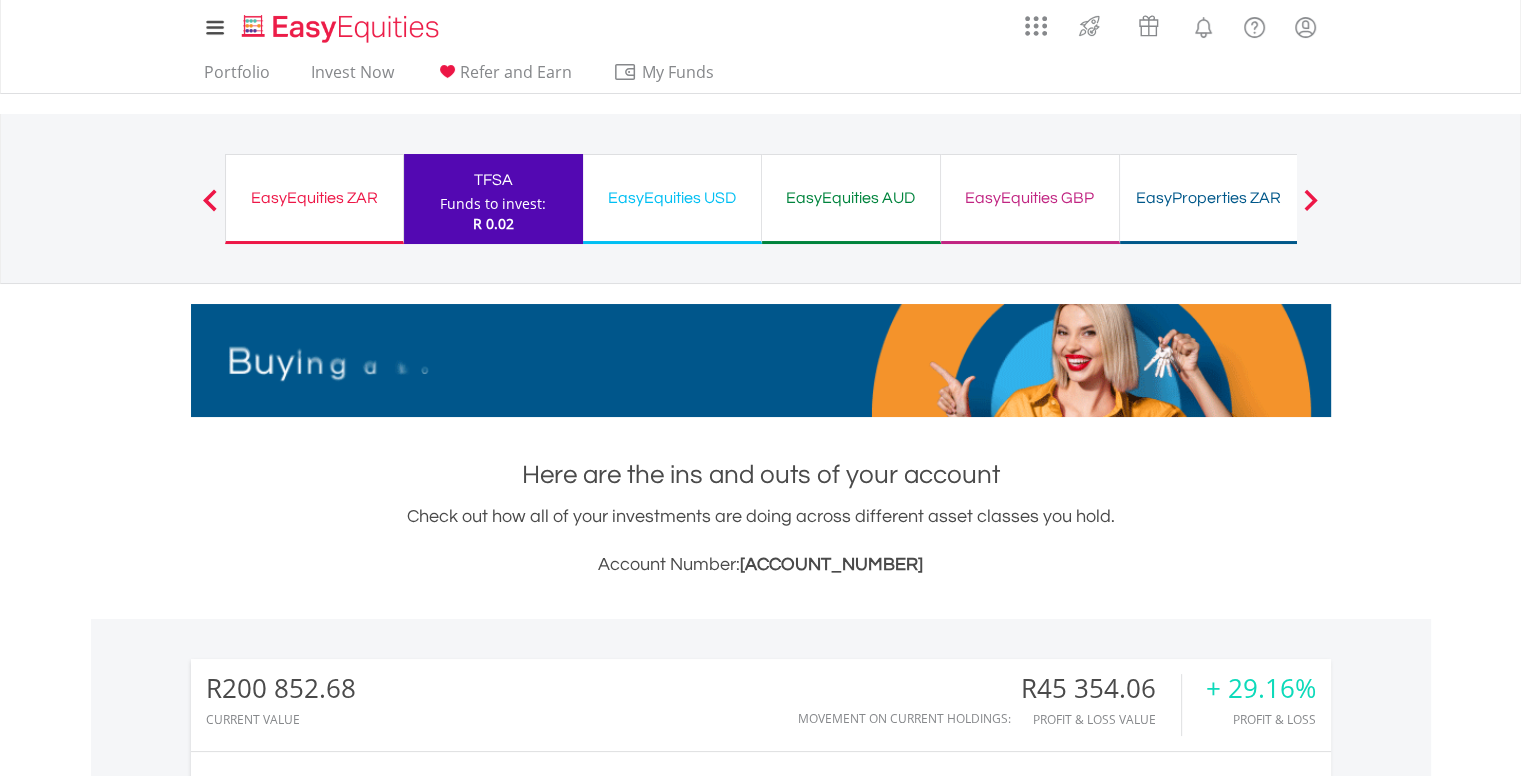 click on "EasyEquities ZAR" at bounding box center (314, 198) 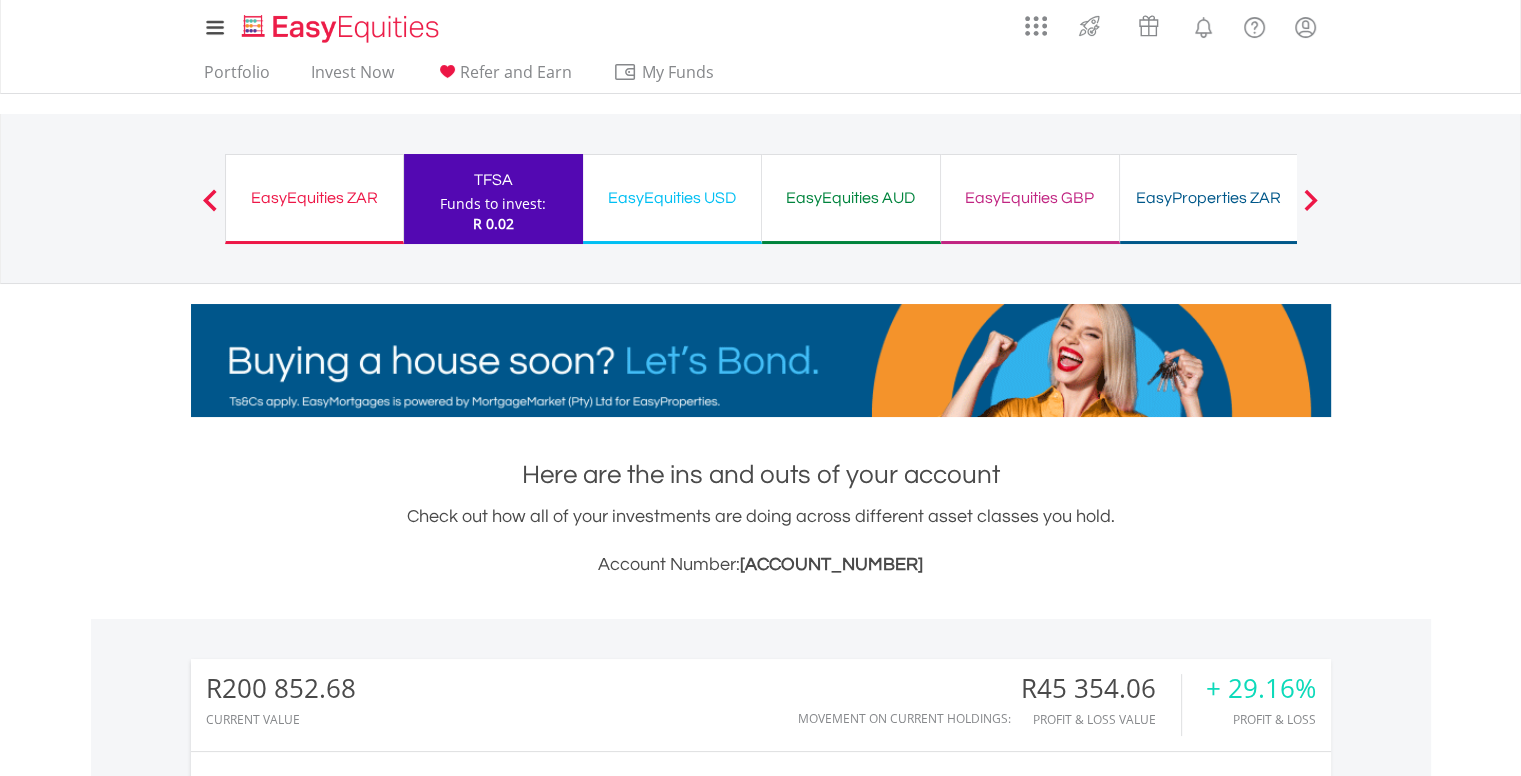 click on "EasyEquities ZAR" at bounding box center [314, 198] 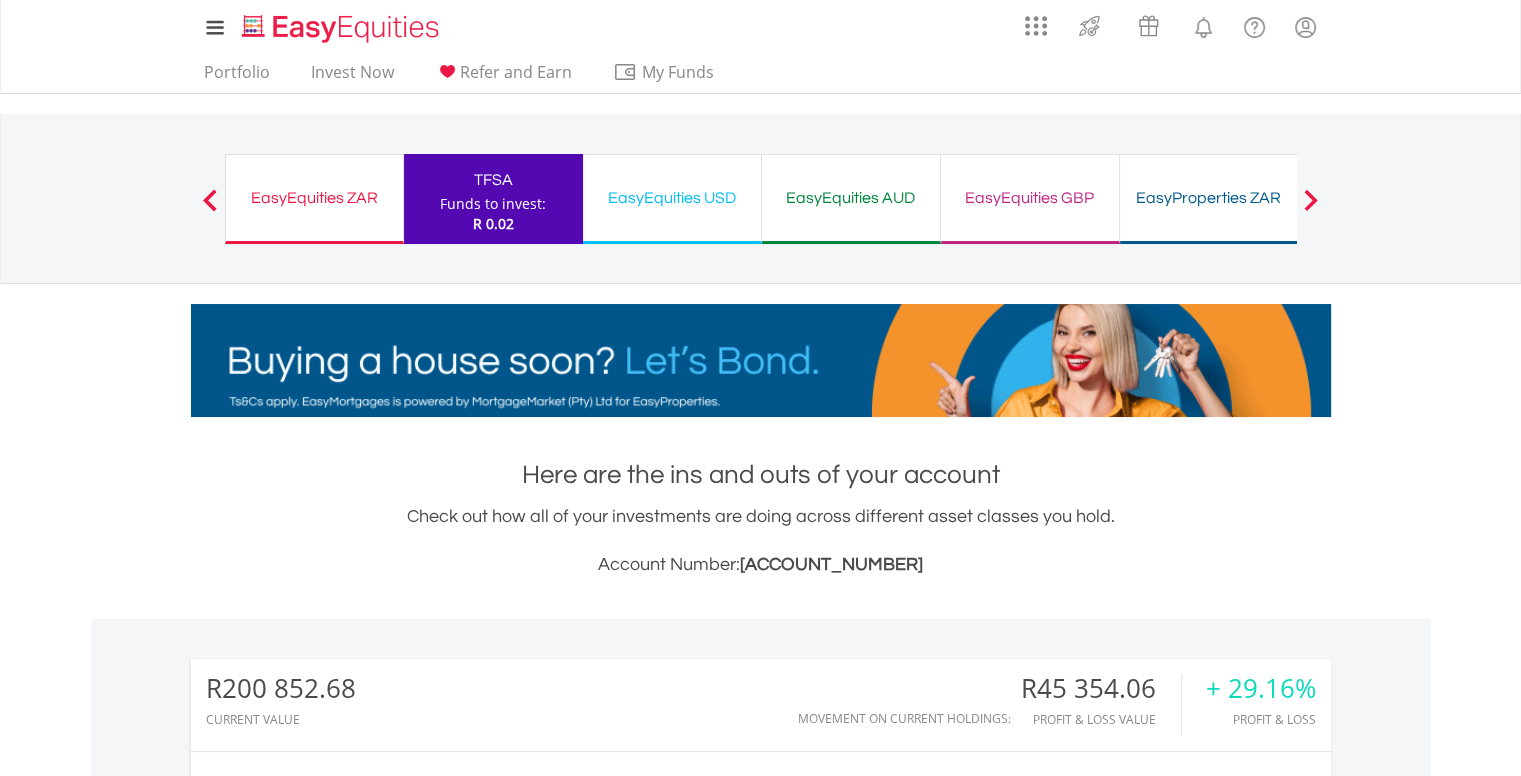 click on "EasyEquities ZAR" at bounding box center [314, 198] 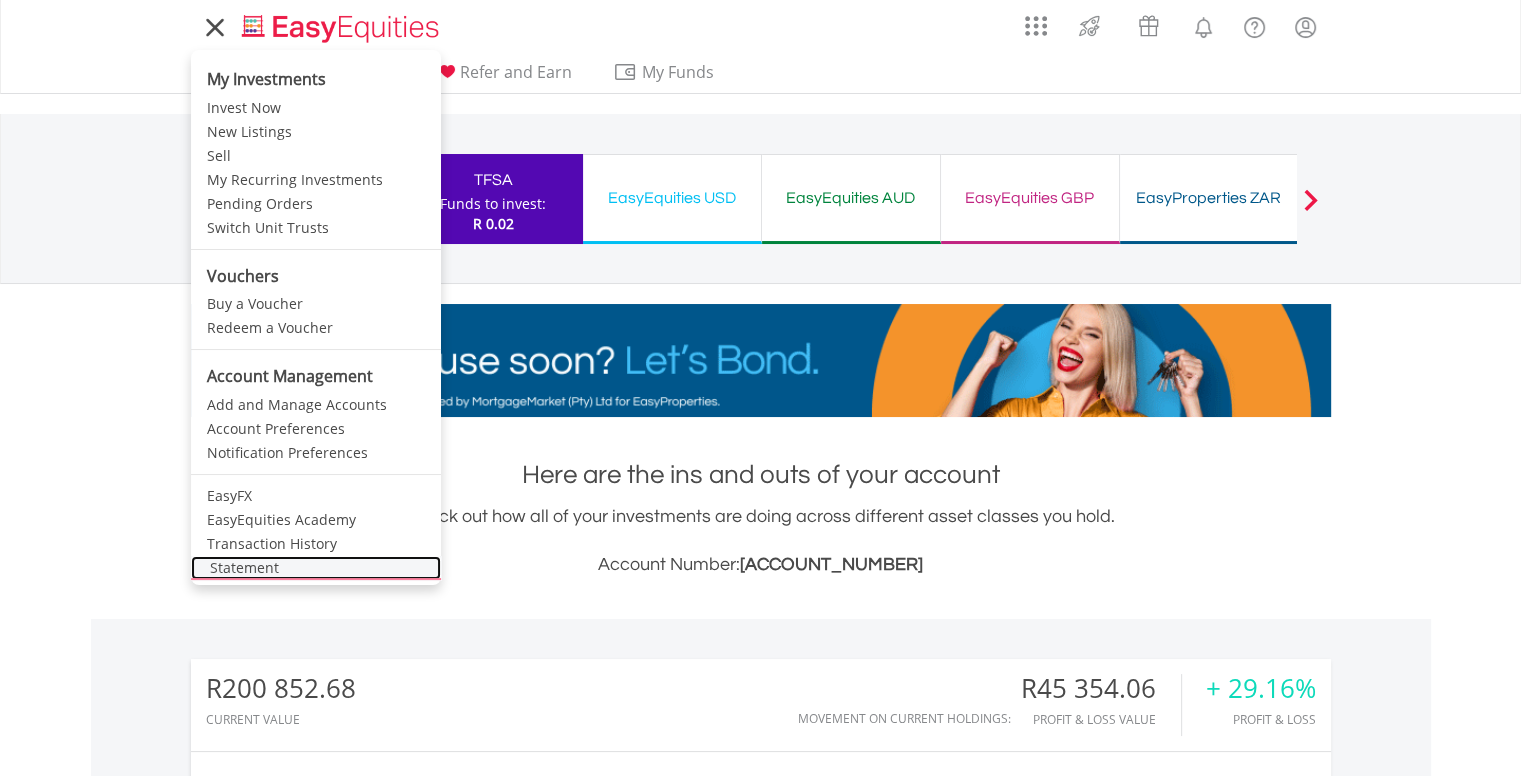 click on "Statement" at bounding box center (316, 568) 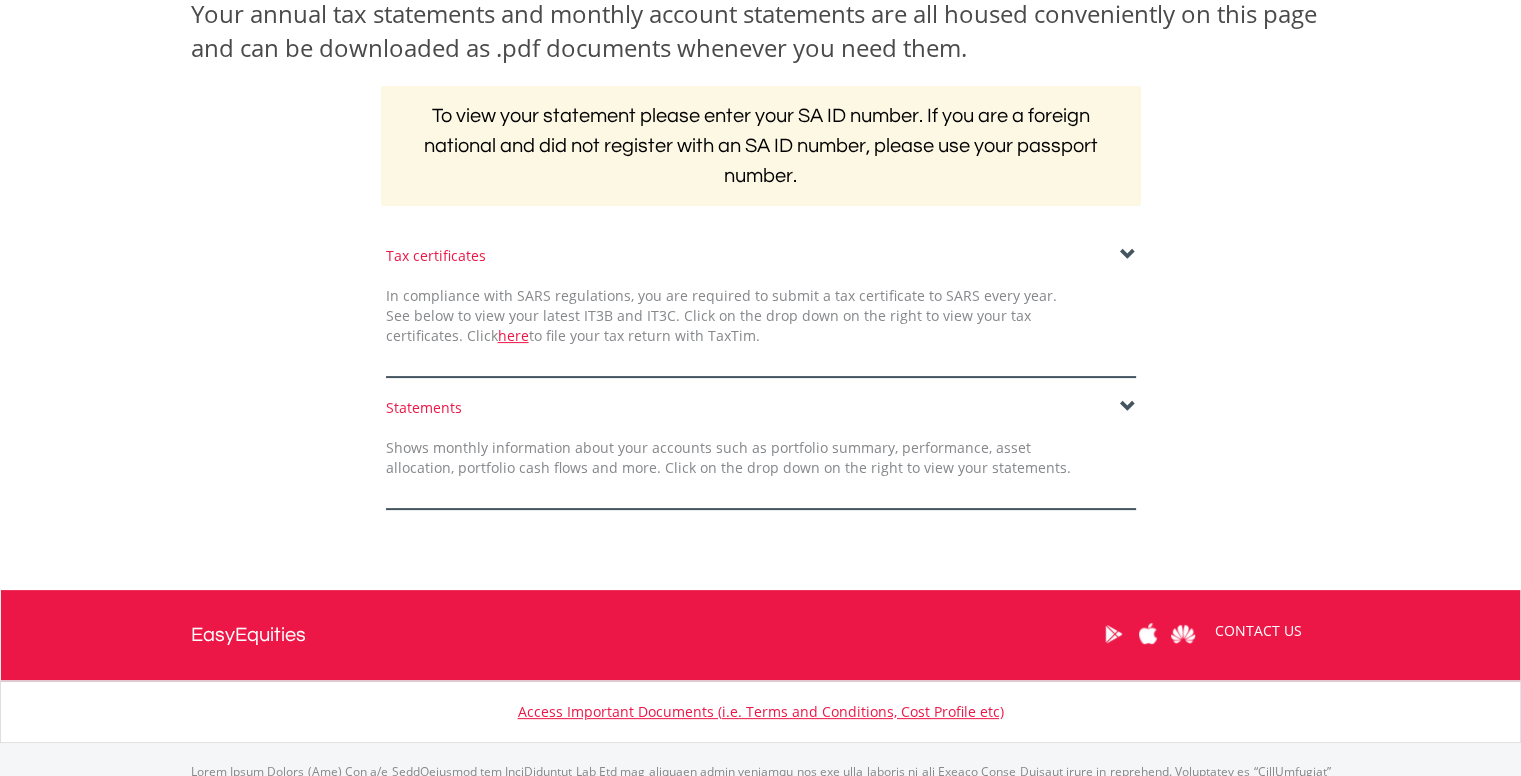 scroll, scrollTop: 435, scrollLeft: 0, axis: vertical 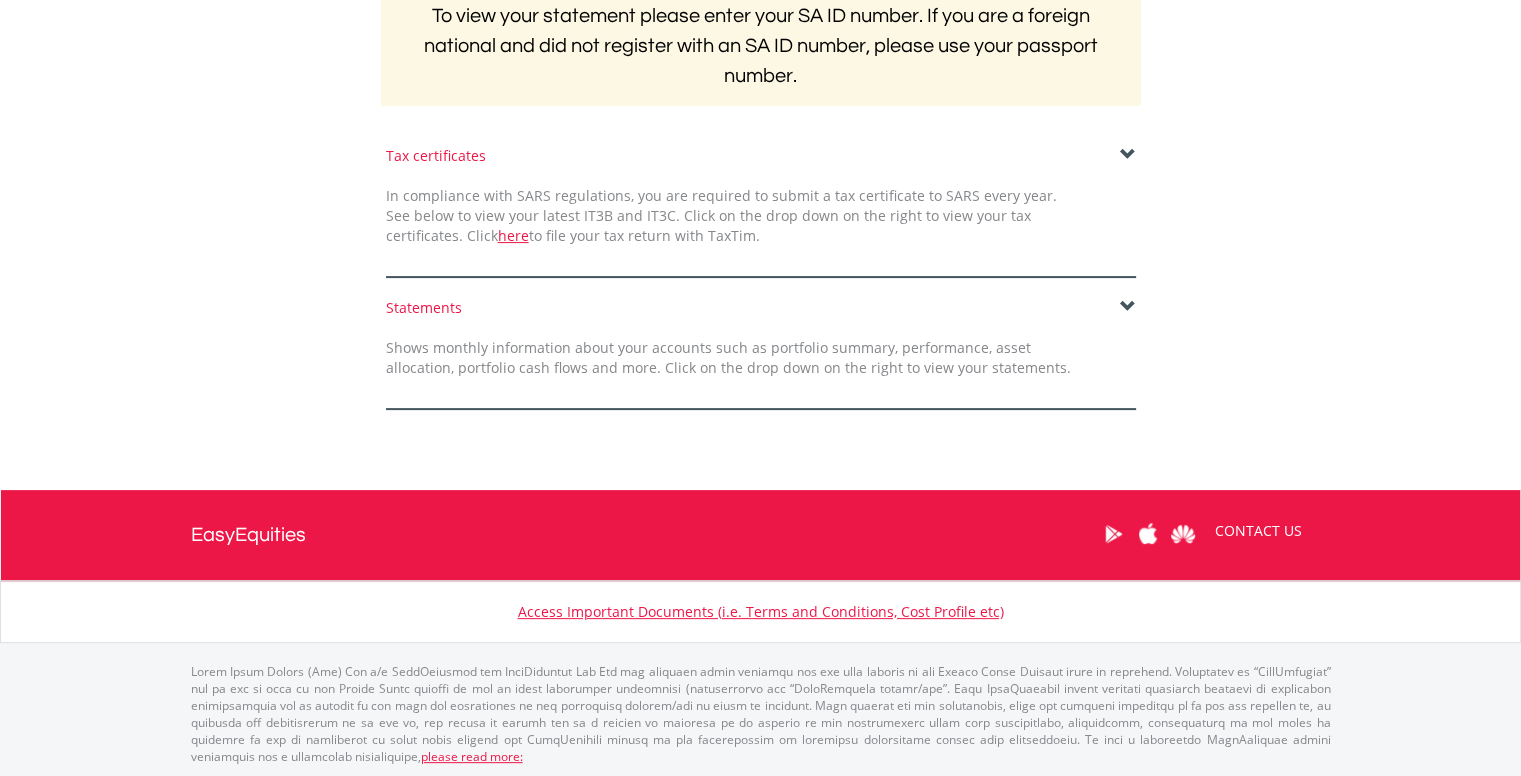click at bounding box center (1128, 307) 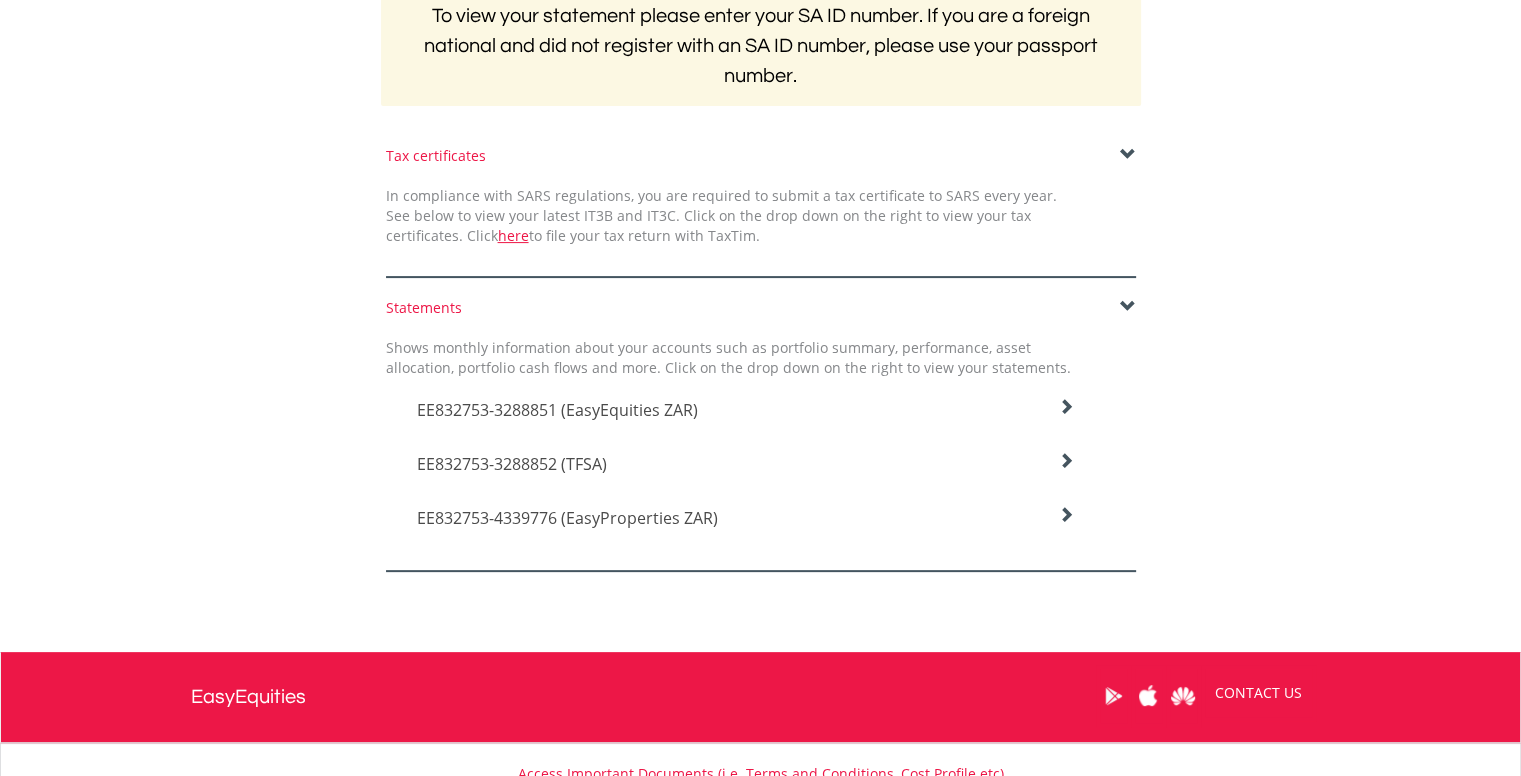 click at bounding box center [1066, 407] 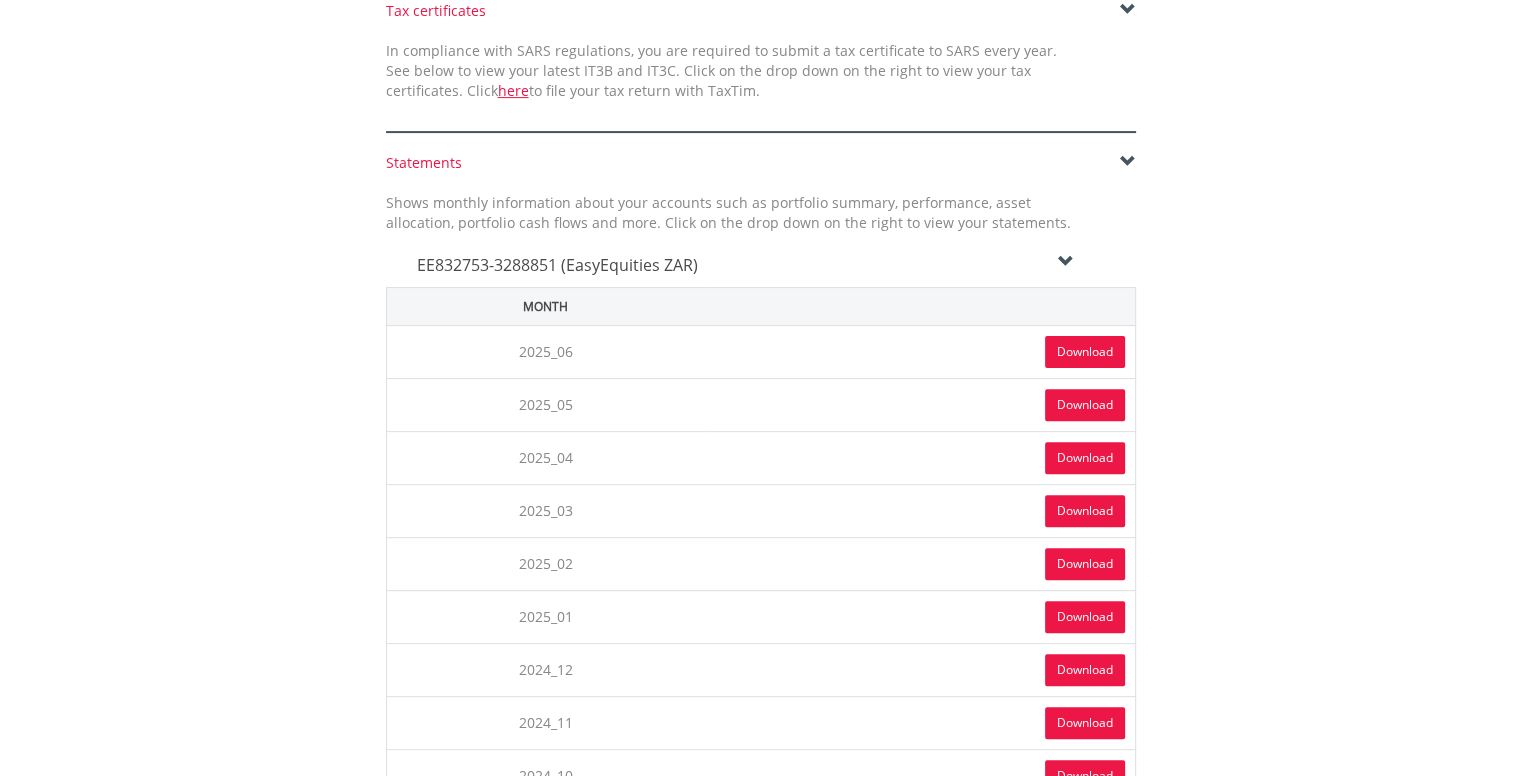 scroll, scrollTop: 593, scrollLeft: 0, axis: vertical 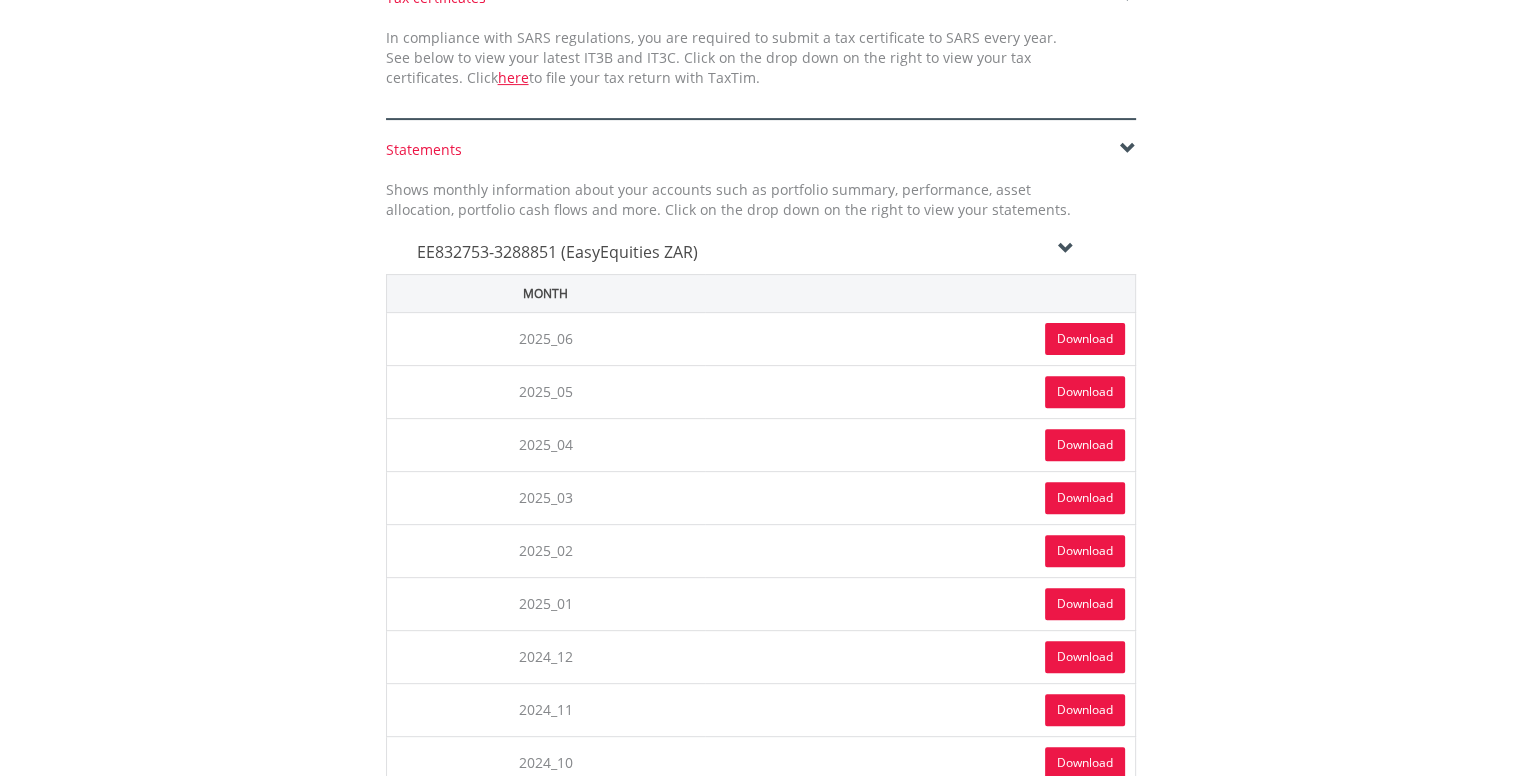 click on "Download" at bounding box center (1085, 339) 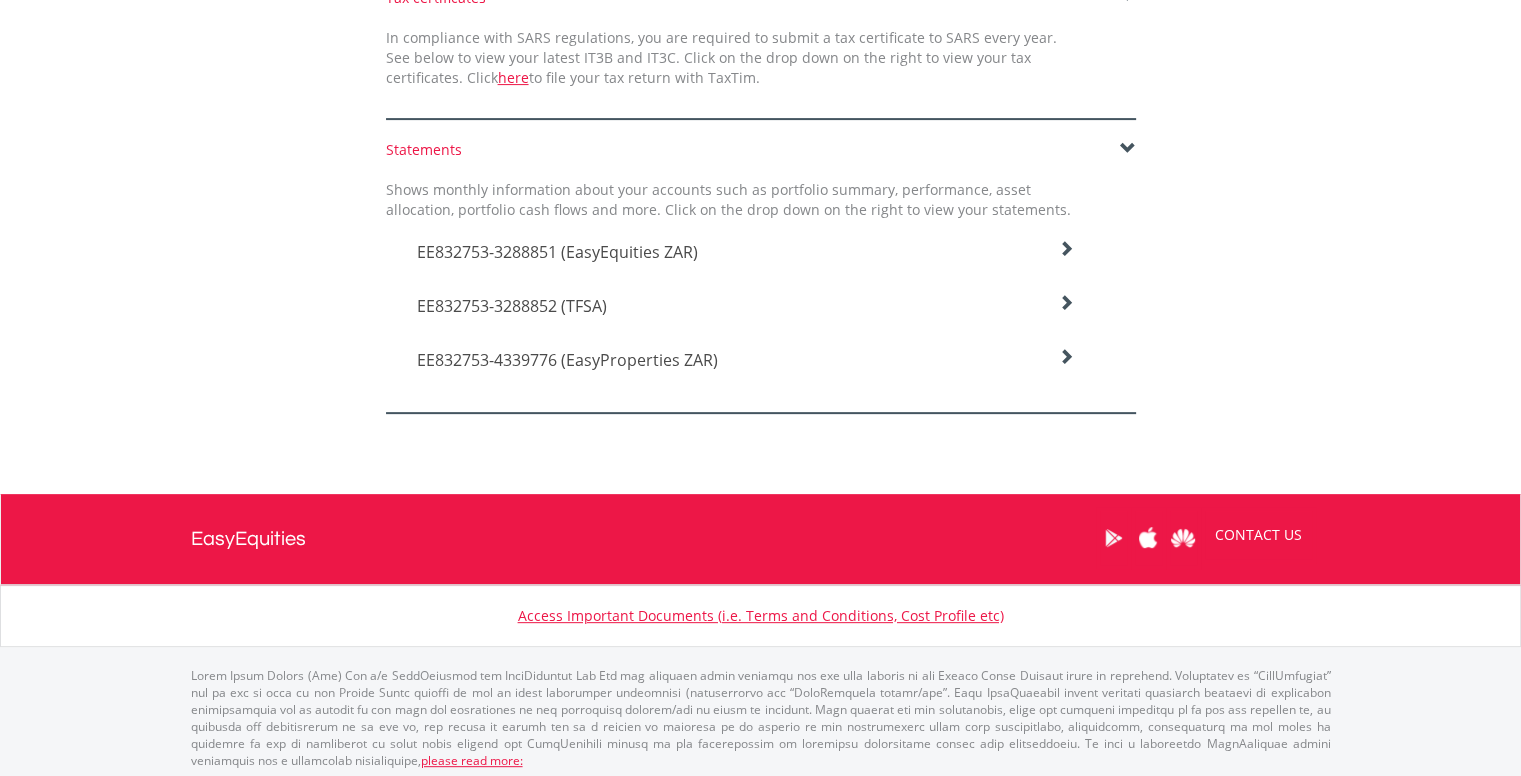 click on "EE832753-3288852 (TFSA)" at bounding box center [746, 252] 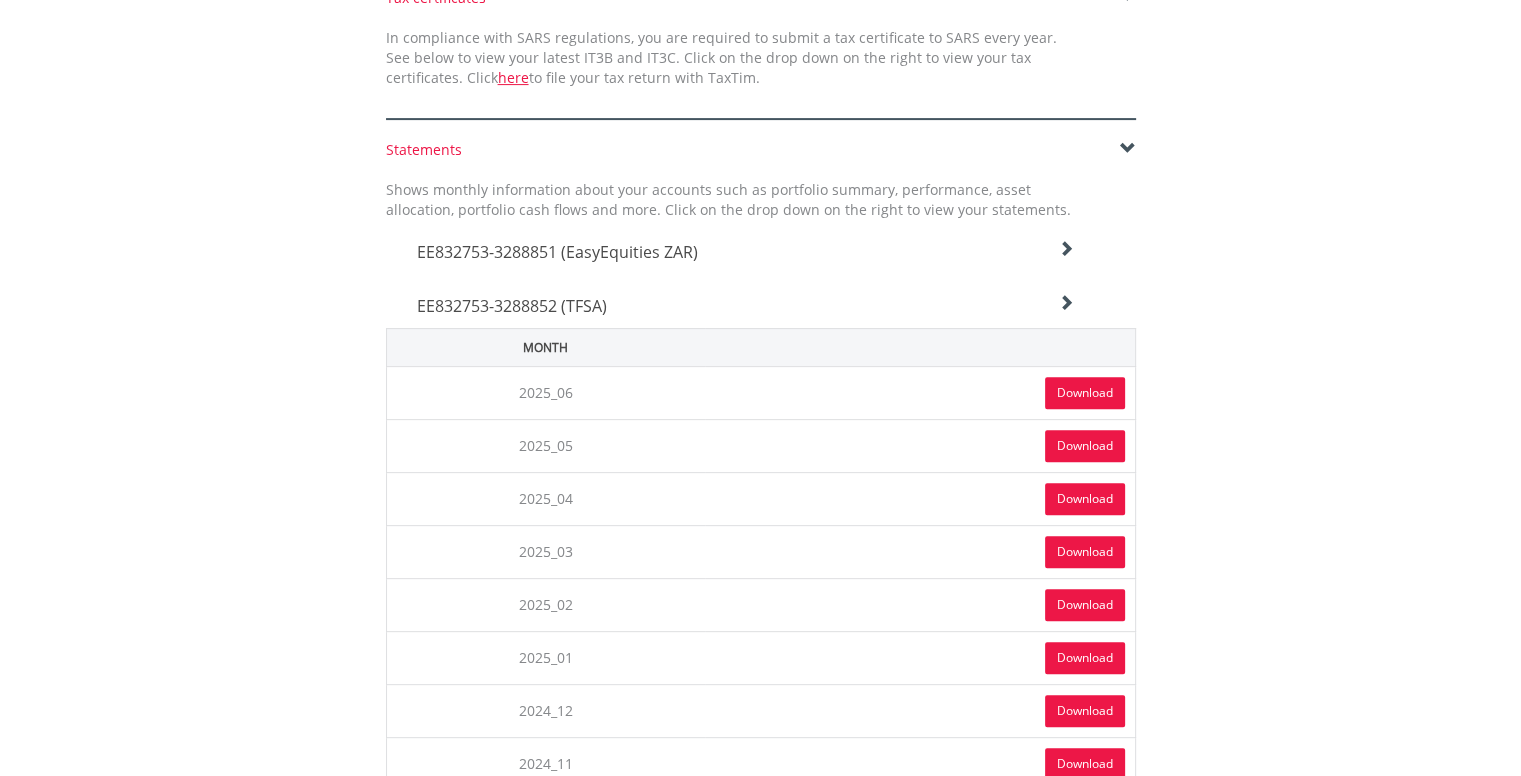 click on "Download" at bounding box center [1085, 393] 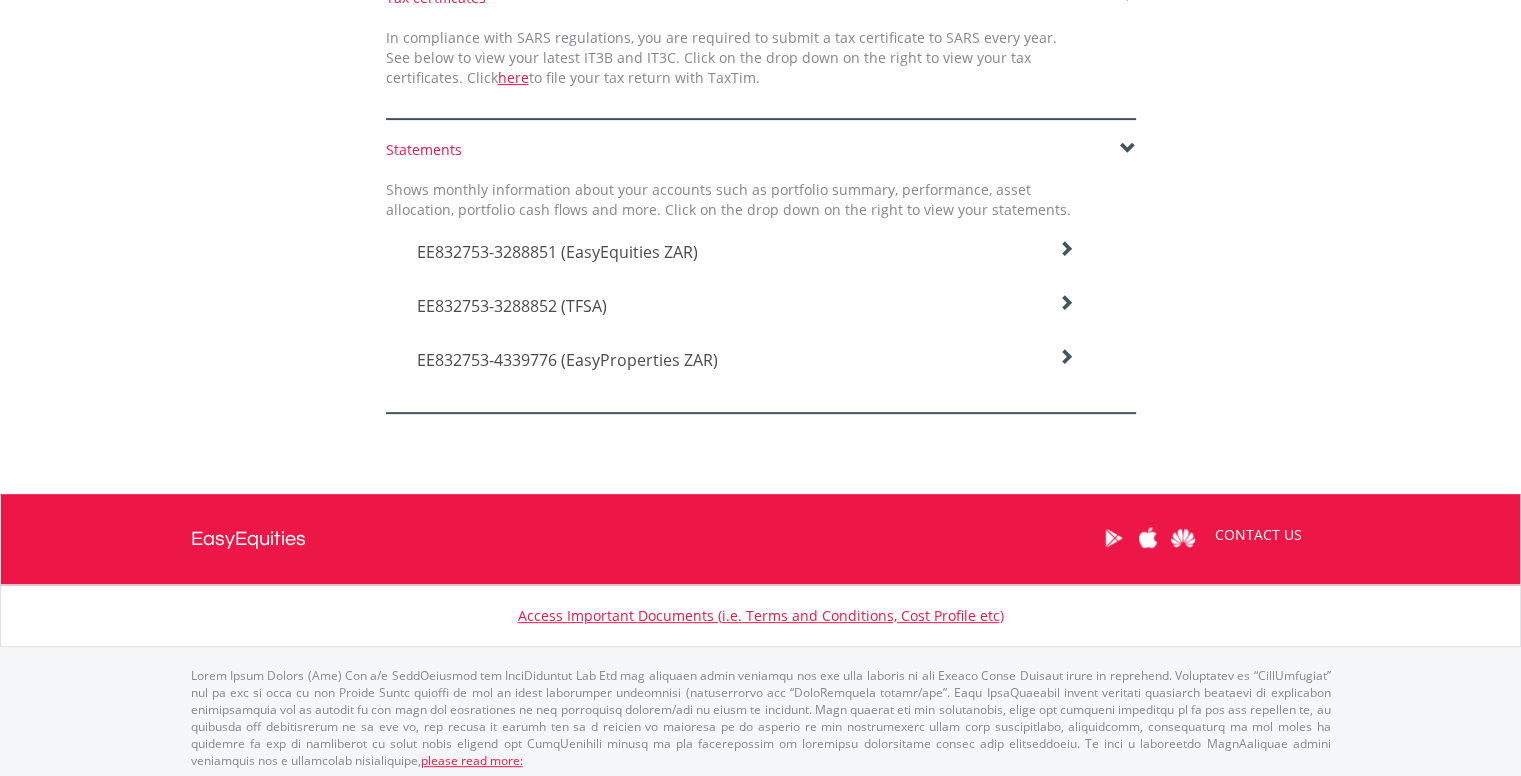 scroll, scrollTop: 0, scrollLeft: 0, axis: both 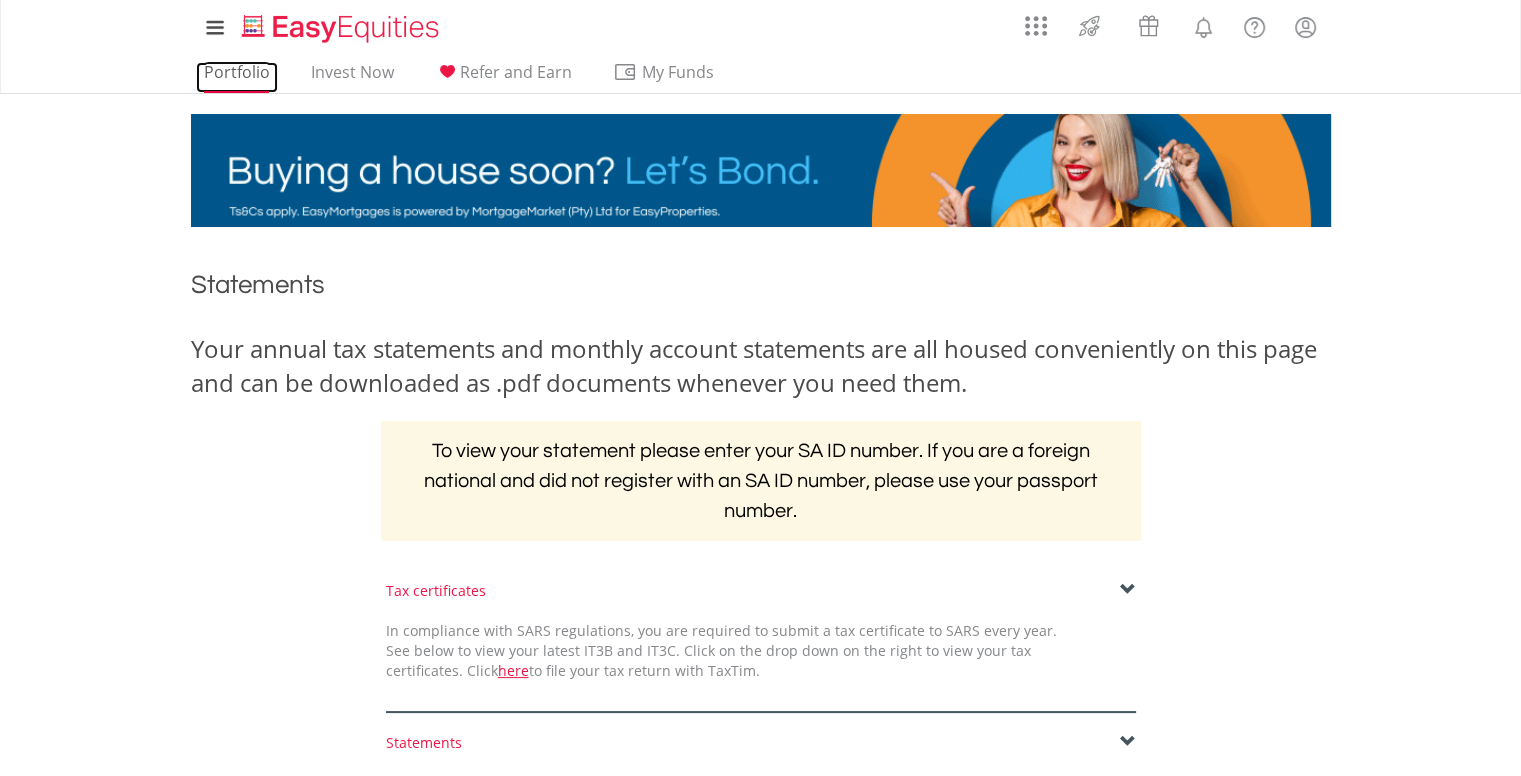 click on "Portfolio" at bounding box center (237, 77) 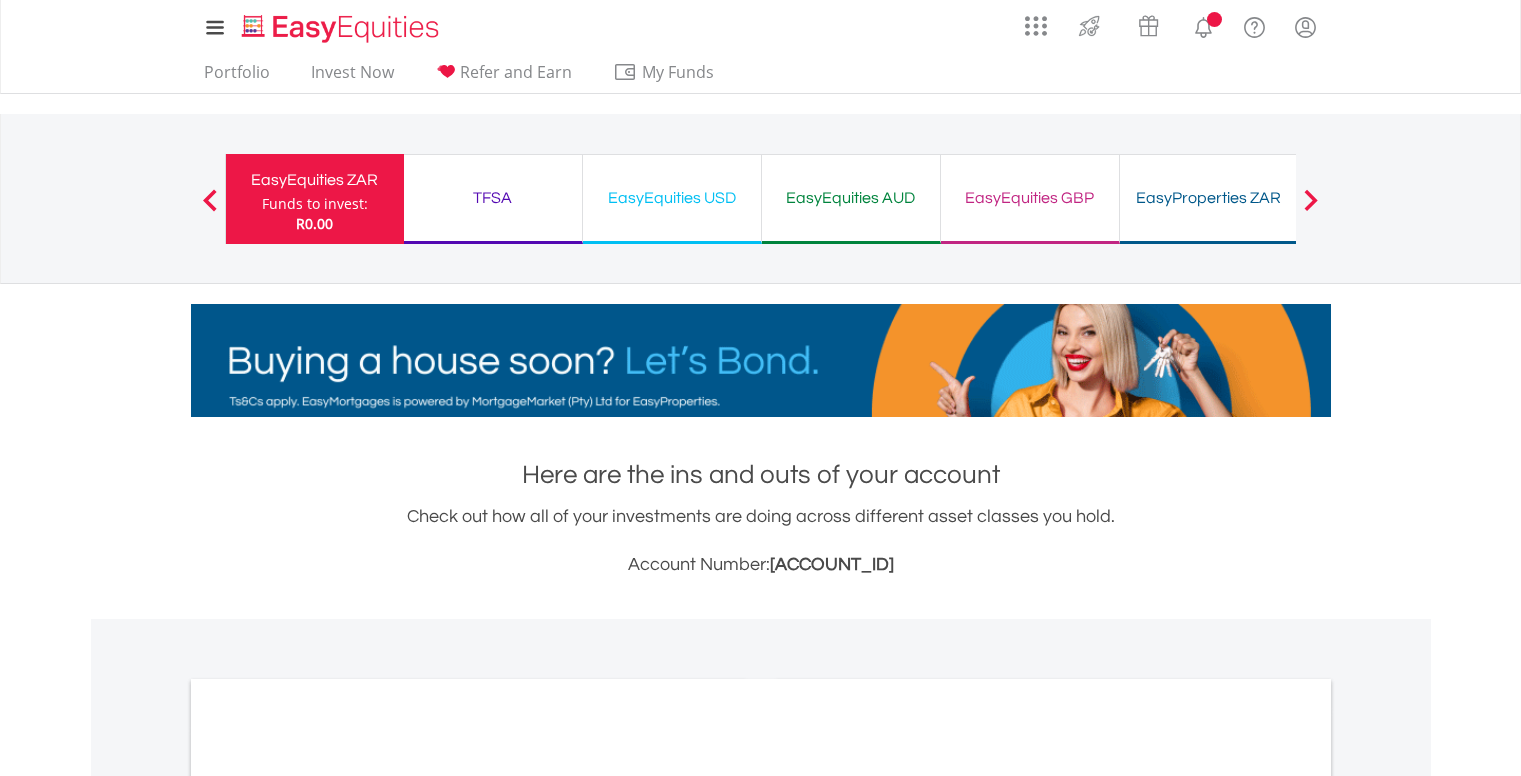 scroll, scrollTop: 0, scrollLeft: 0, axis: both 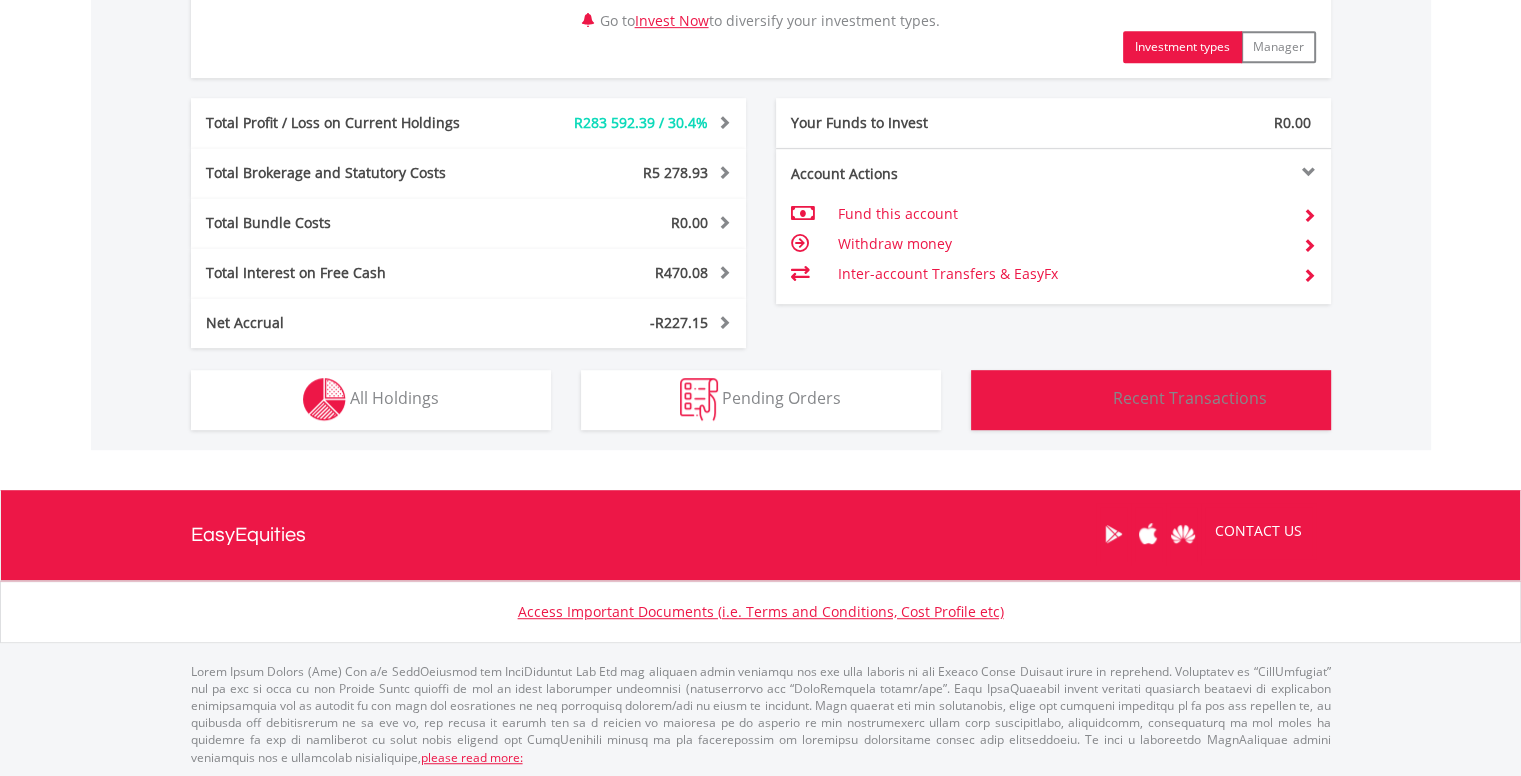click on "Recent Transactions" at bounding box center [1190, 398] 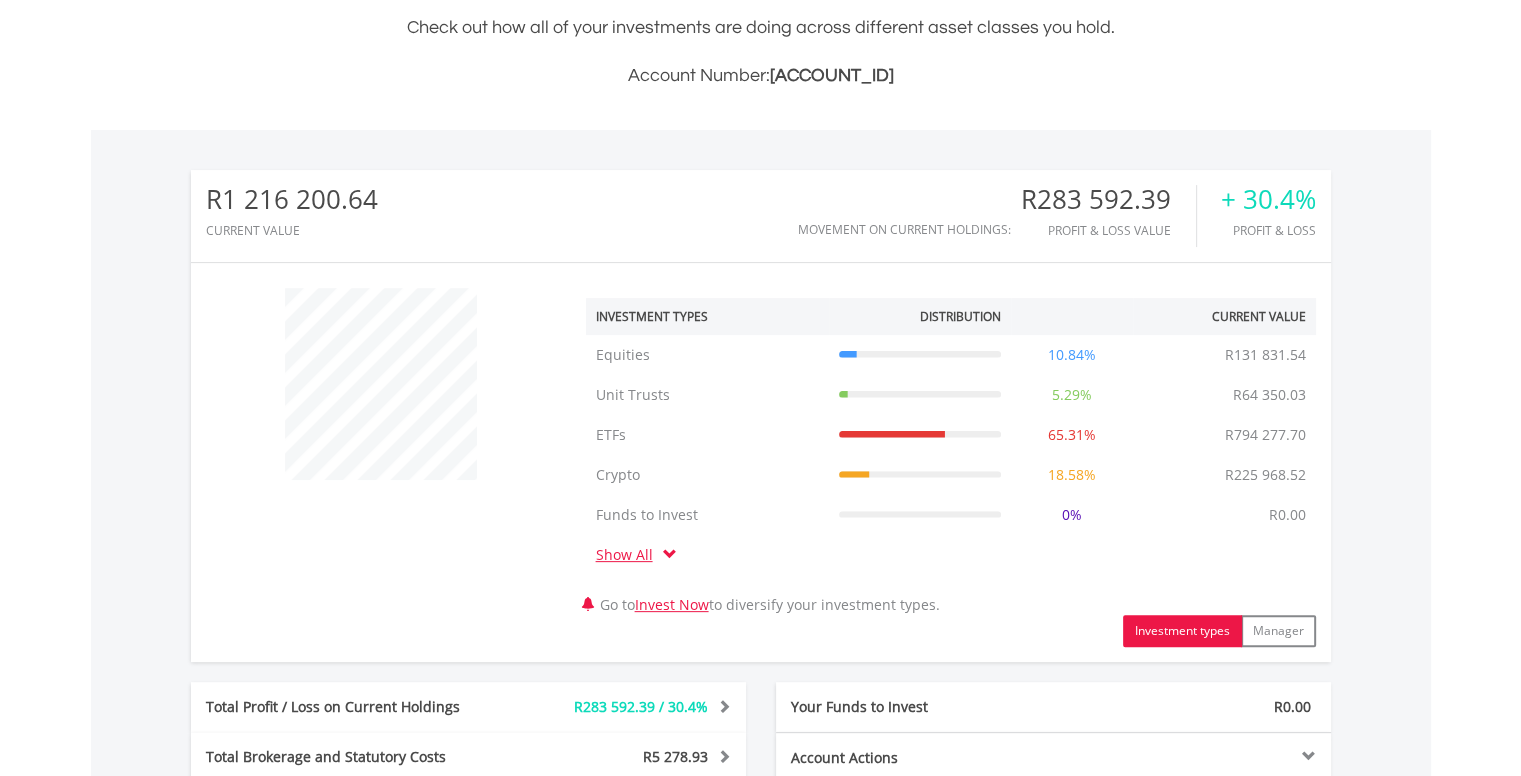scroll, scrollTop: 488, scrollLeft: 0, axis: vertical 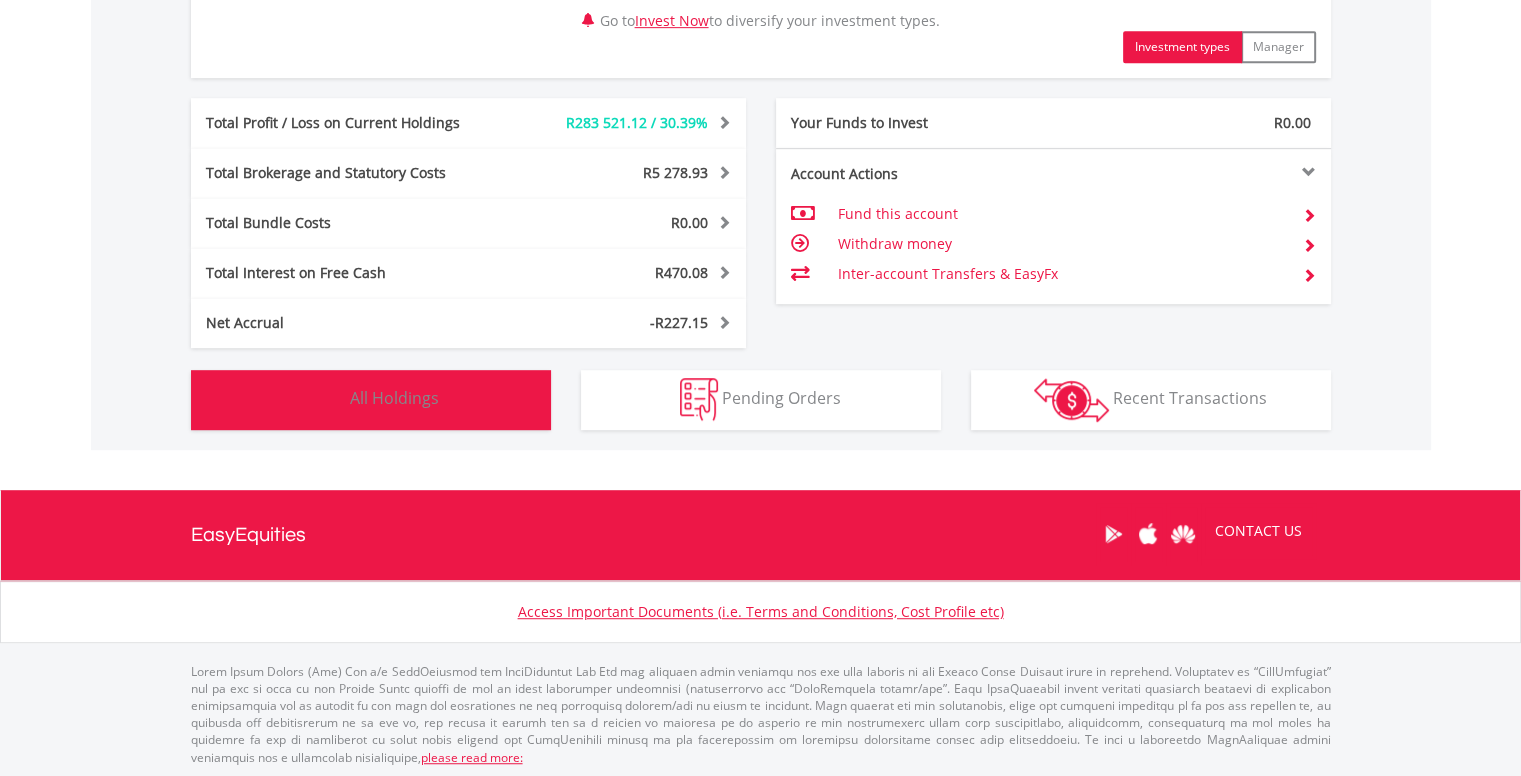 click on "Holdings
All Holdings" at bounding box center (371, 400) 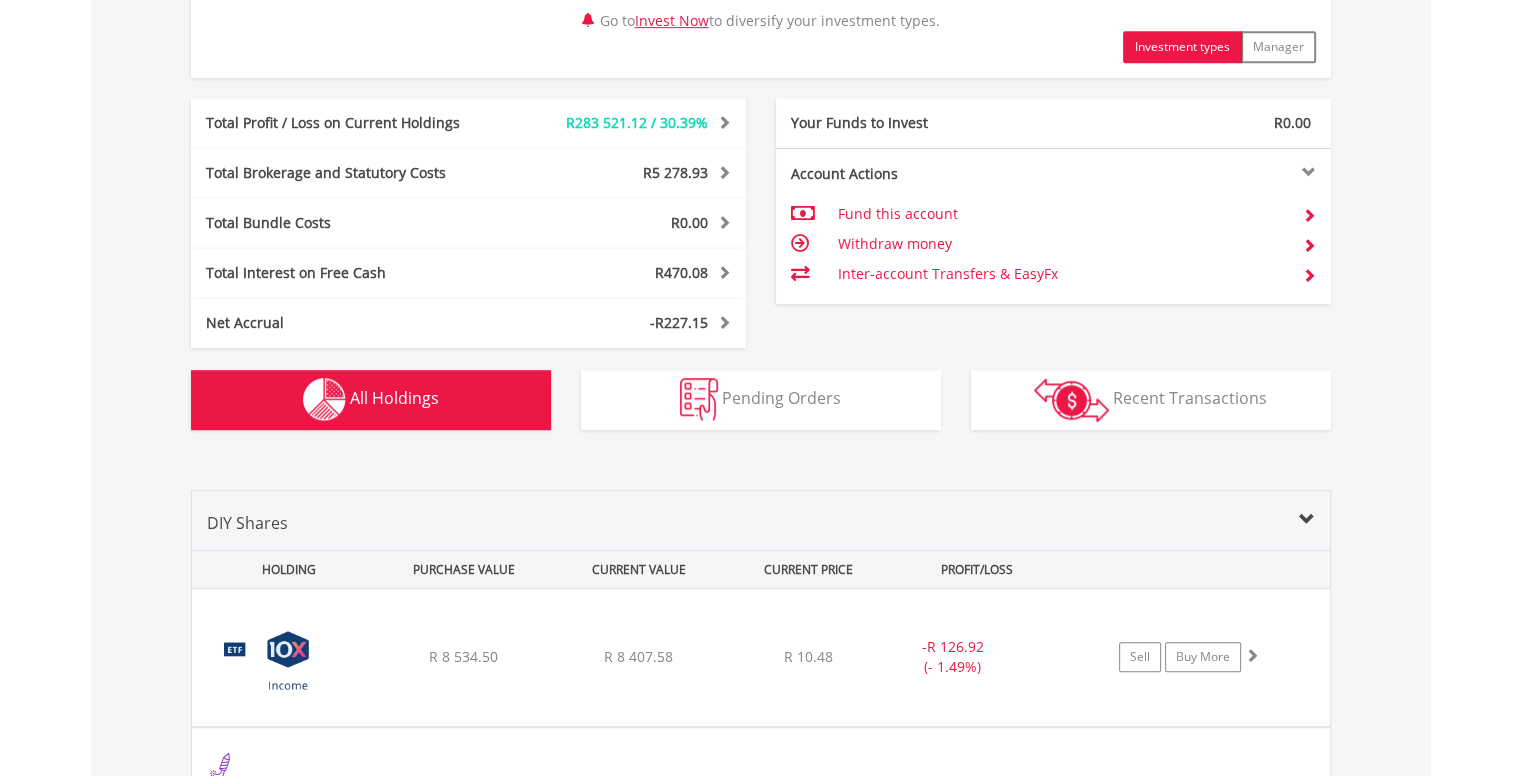 scroll, scrollTop: 1561, scrollLeft: 0, axis: vertical 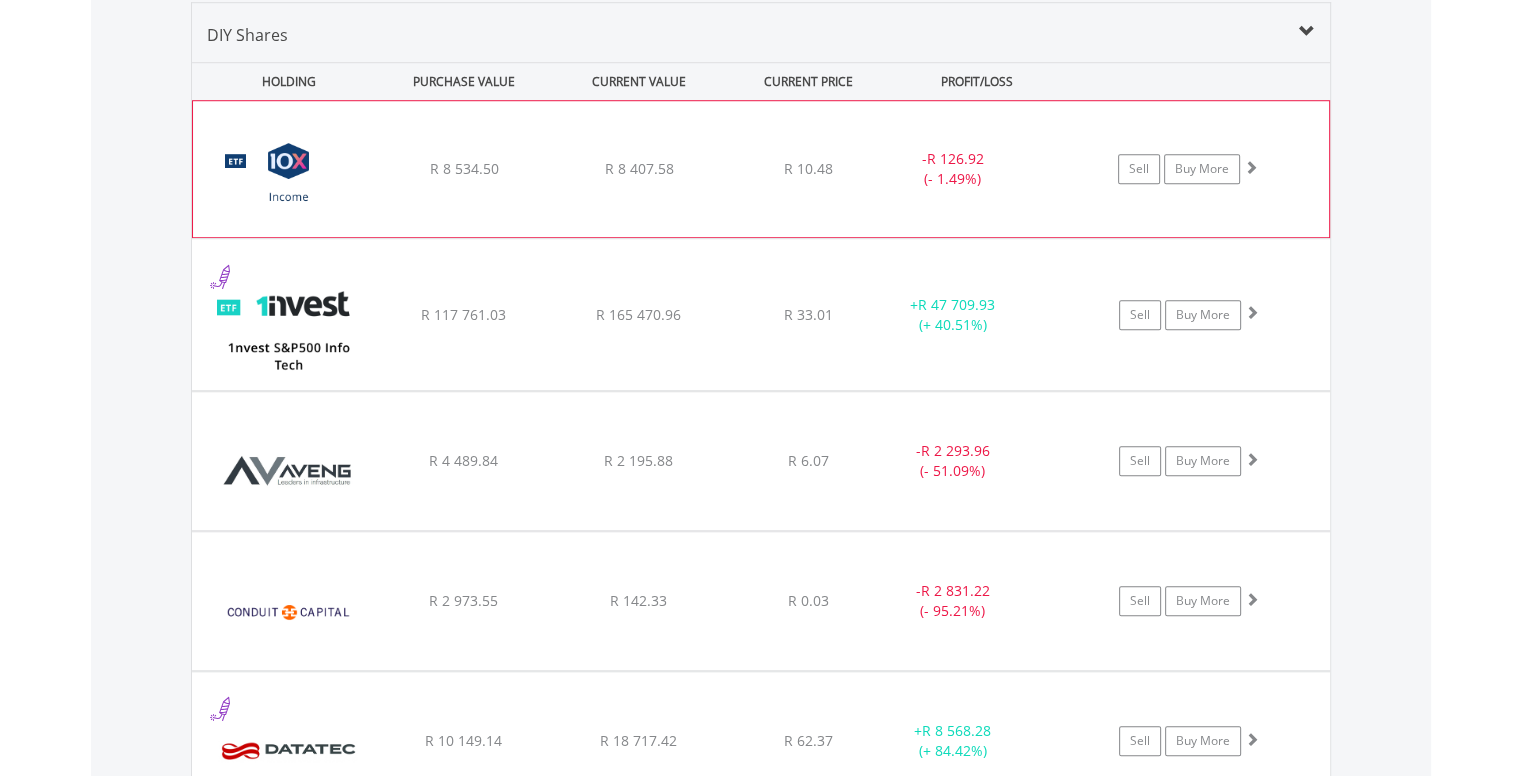 click on "﻿
10X Income Actively Managed Exchange Traded Fund
R 8 534.50
R 8 407.58
R 10.48
-  R 126.92 (- 1.49%)
Sell
Buy More" at bounding box center [761, 169] 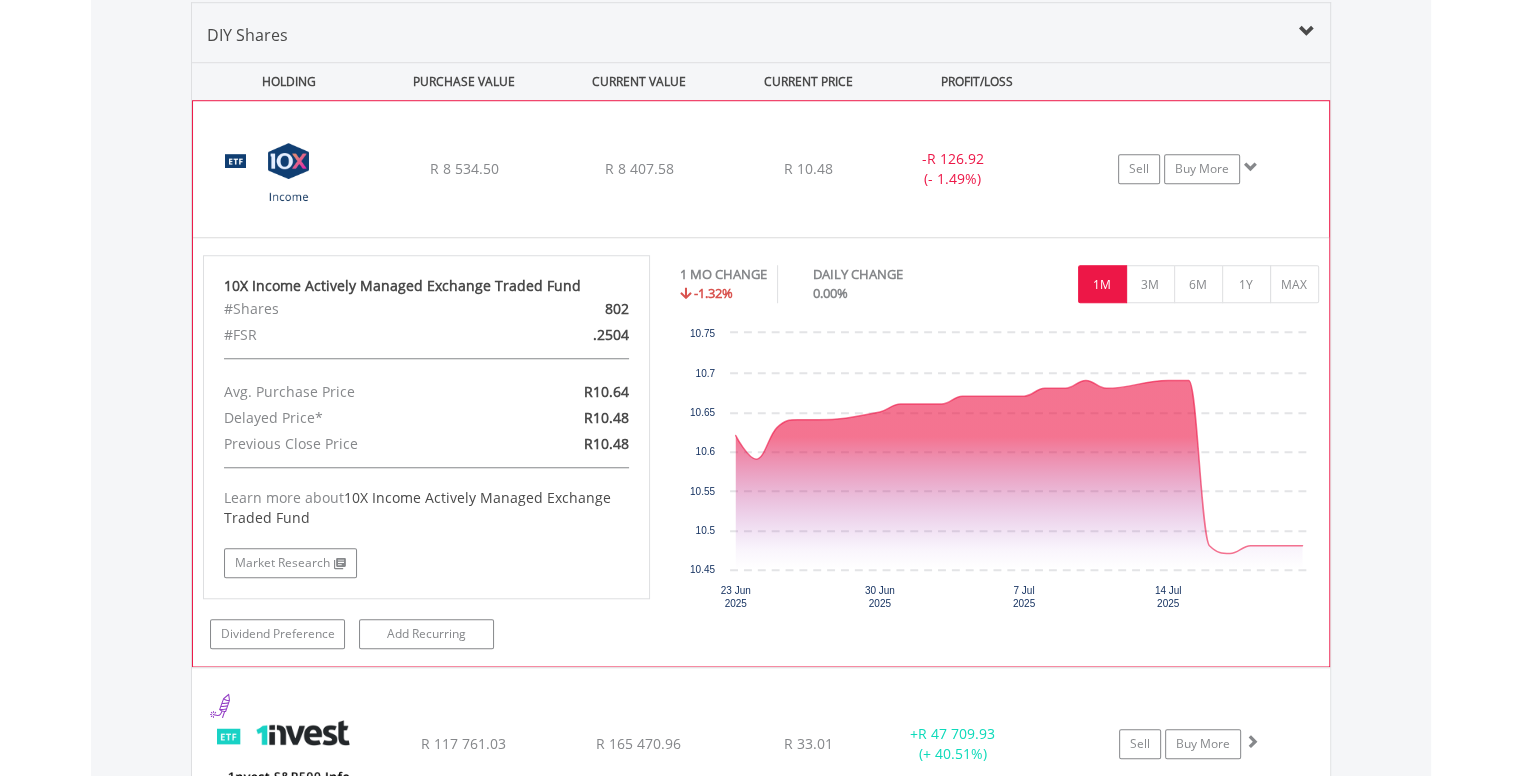 click on "﻿
10X Income Actively Managed Exchange Traded Fund
R 8 534.50
R 8 407.58
R 10.48
-  R 126.92 (- 1.49%)
Sell
Buy More" at bounding box center [761, 169] 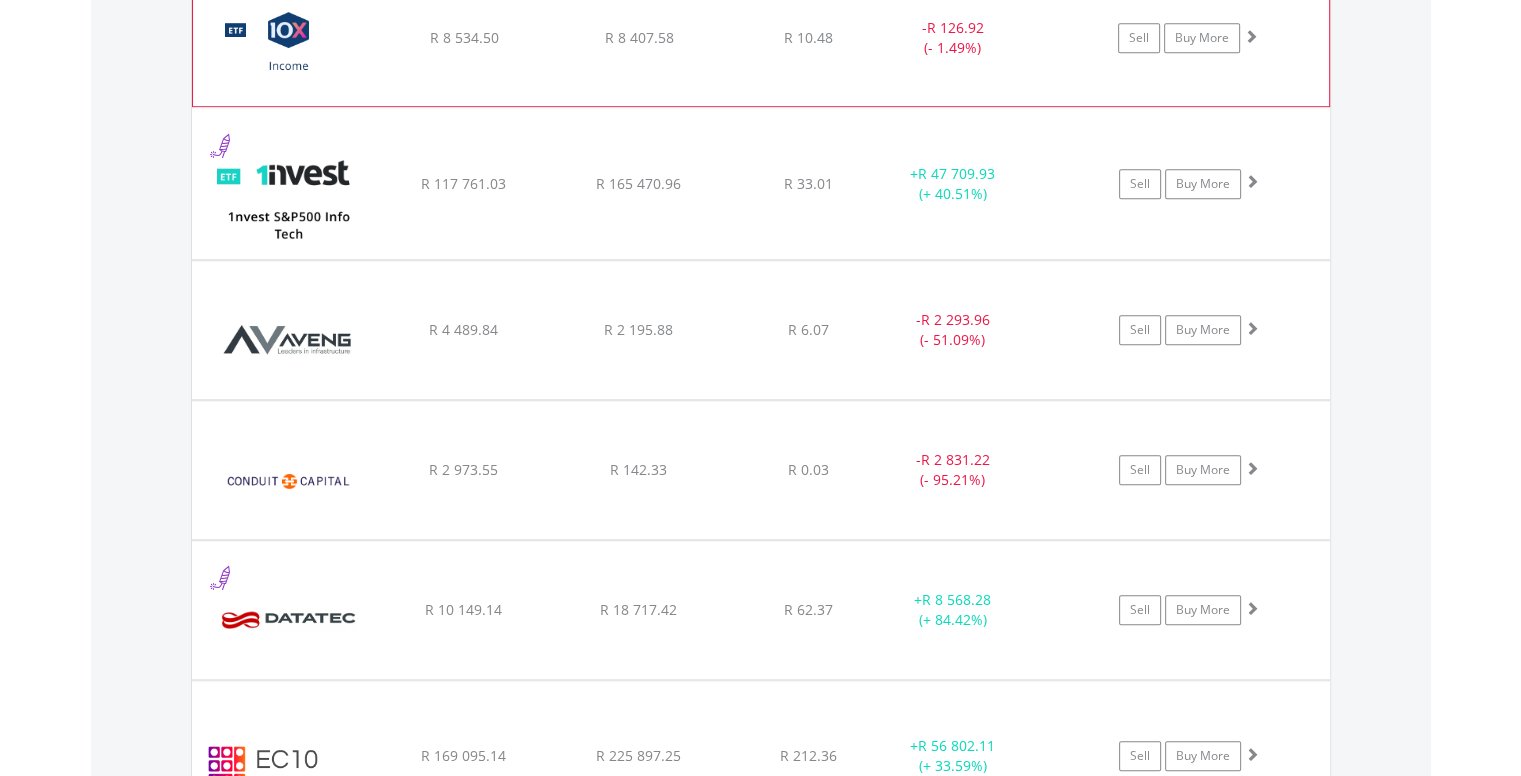 scroll, scrollTop: 1698, scrollLeft: 0, axis: vertical 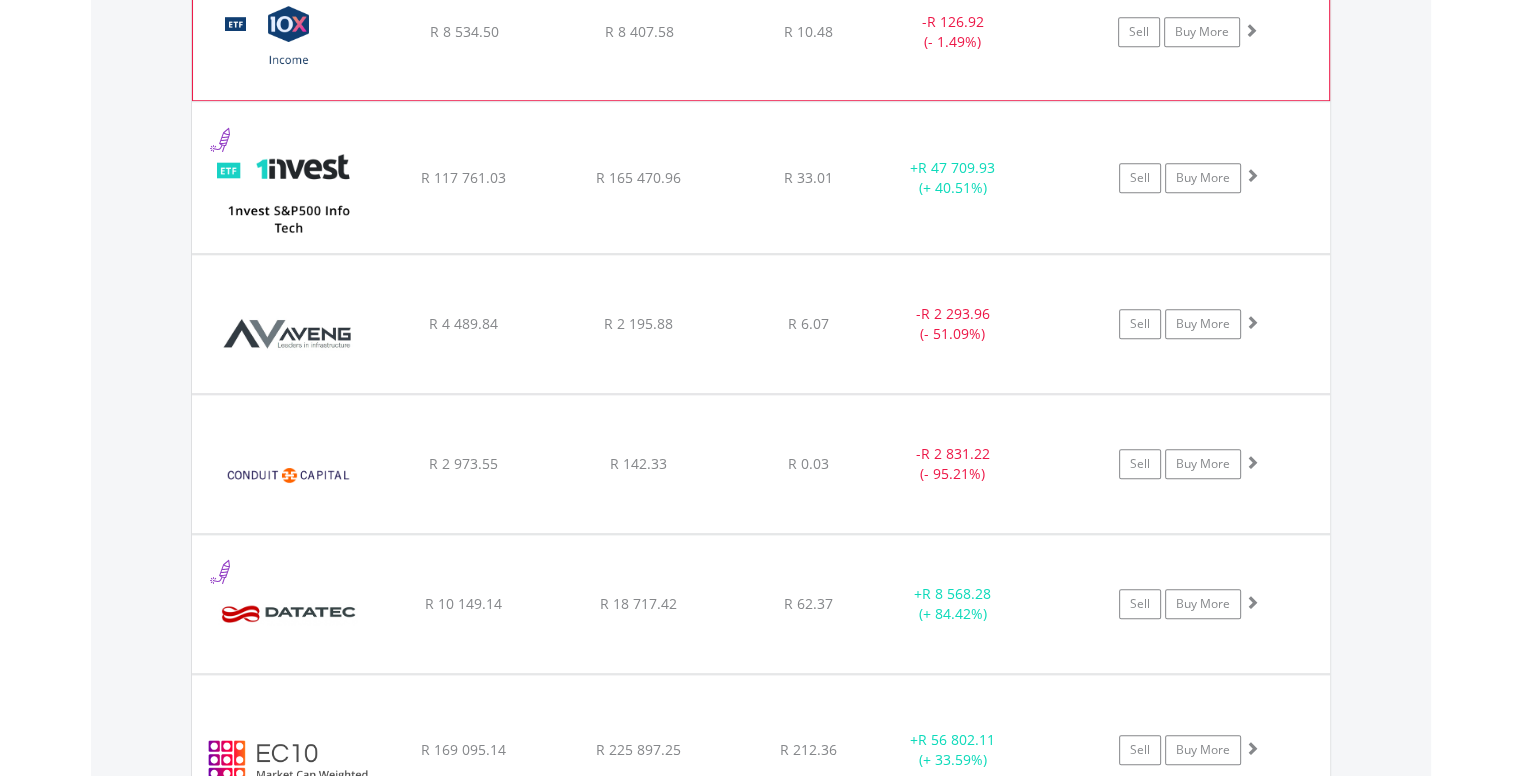 click on "﻿
1nvest S&P500 Info Tech Index Feeder ETF
R 117 761.03
R 165 470.96
R 33.01
+  R 47 709.93 (+ 40.51%)
Sell
Buy More" at bounding box center (761, 32) 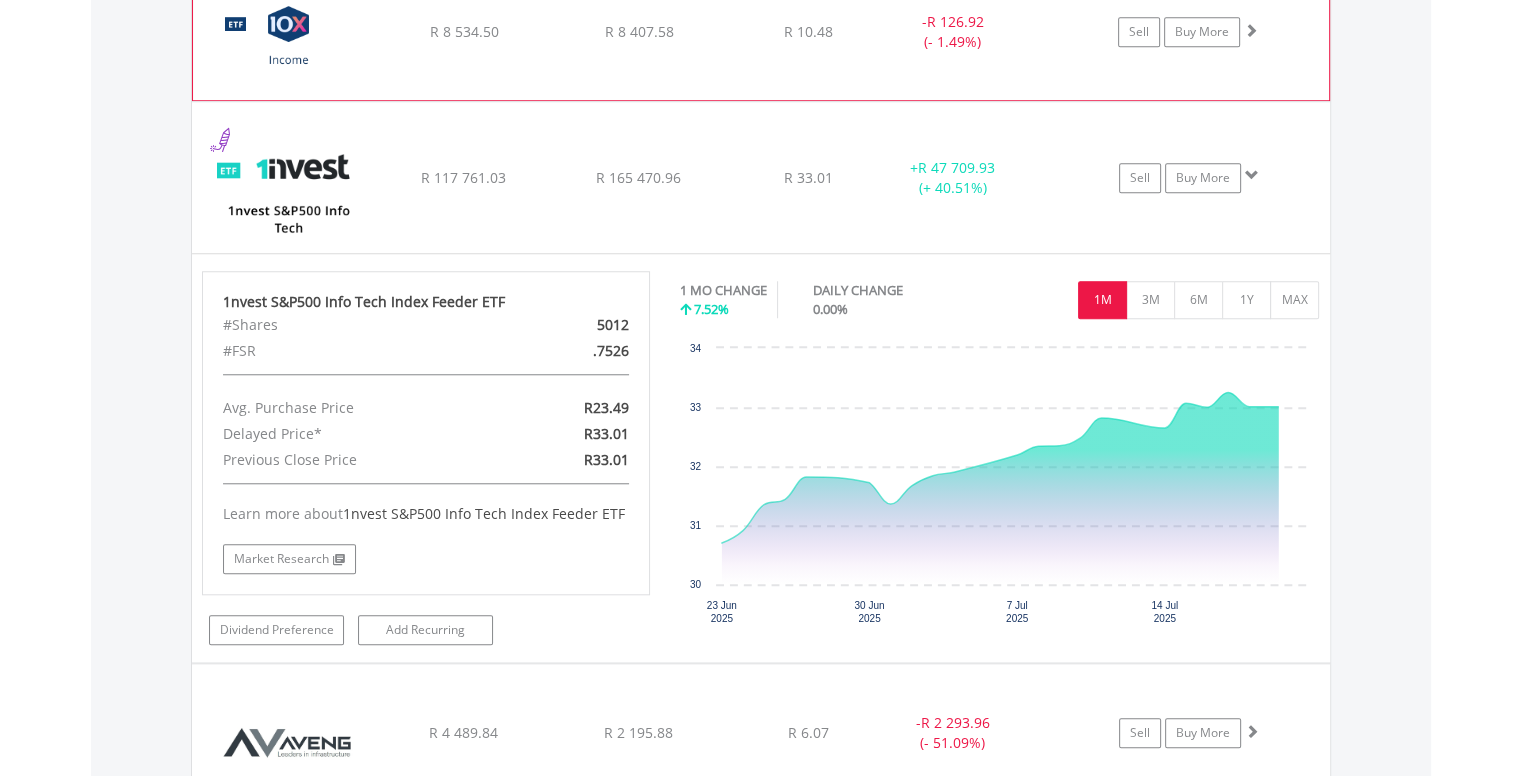 click on "﻿
1nvest S&P500 Info Tech Index Feeder ETF
R 117 761.03
R 165 470.96
R 33.01
+  R 47 709.93 (+ 40.51%)
Sell
Buy More" at bounding box center (761, 32) 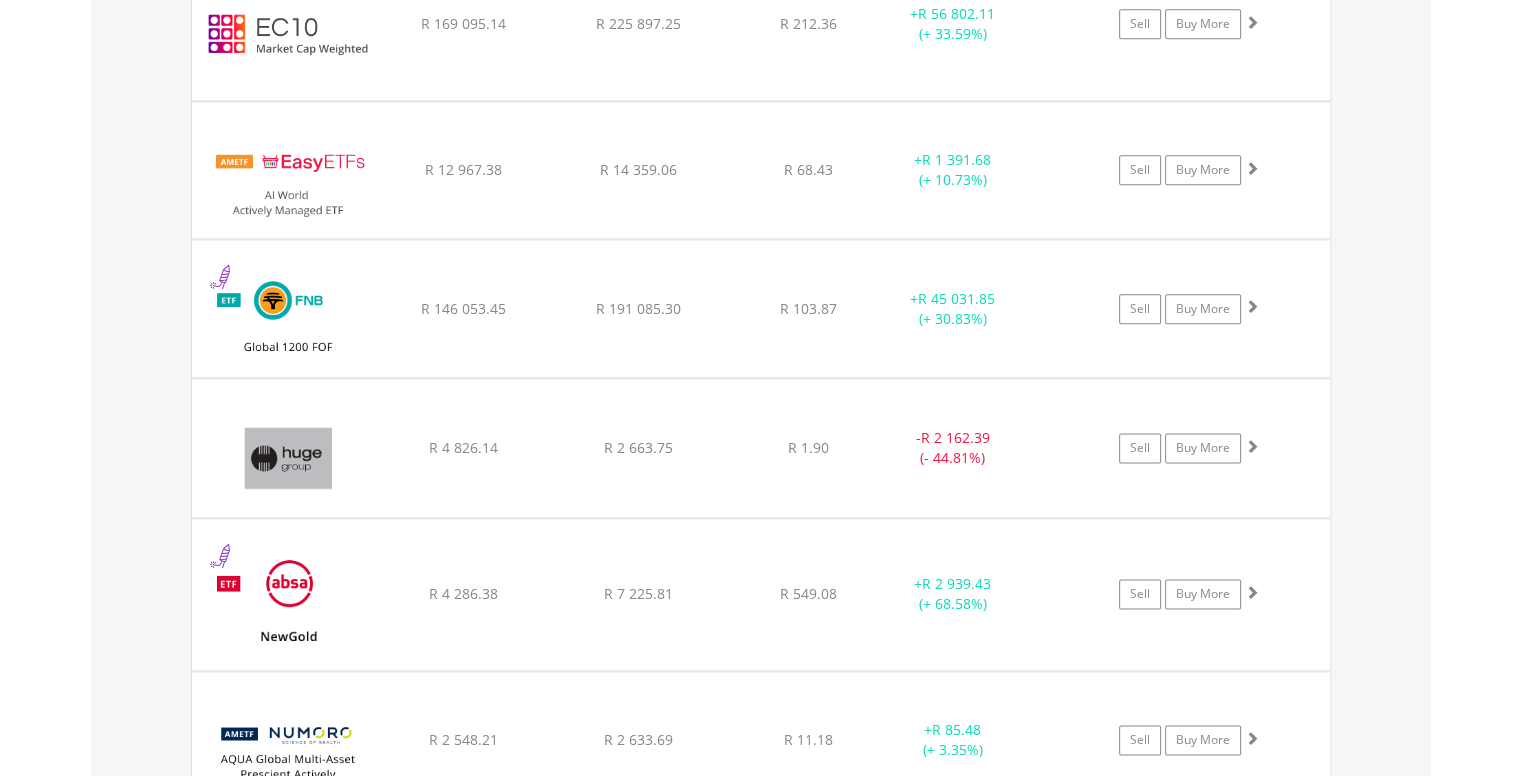 scroll, scrollTop: 2425, scrollLeft: 0, axis: vertical 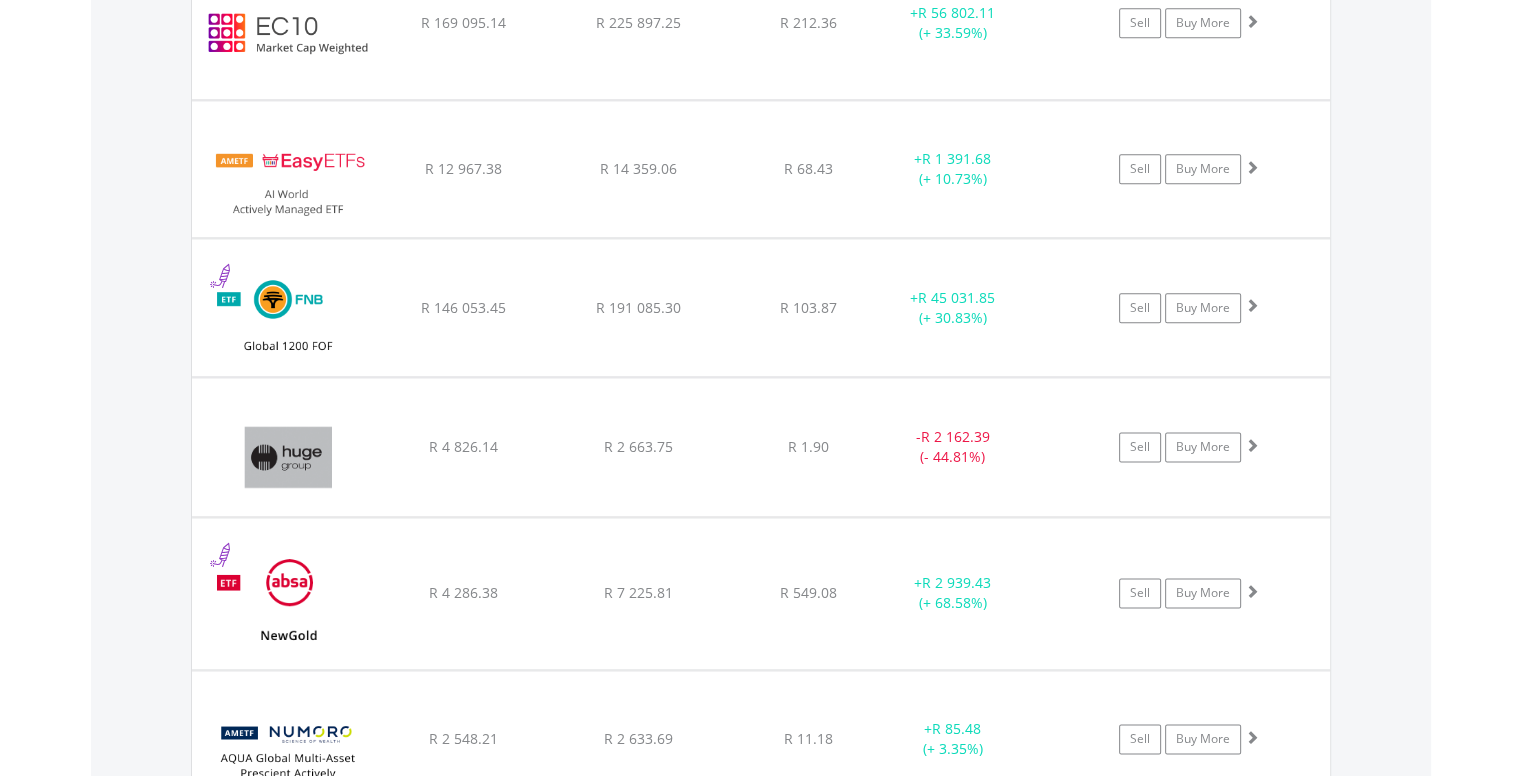click on "﻿
EasyETFs AI World Actively Managed ETF
R 12 967.38
R 14 359.06
R 68.43
+  R 1 391.68 (+ 10.73%)
Sell
Buy More" at bounding box center [761, -695] 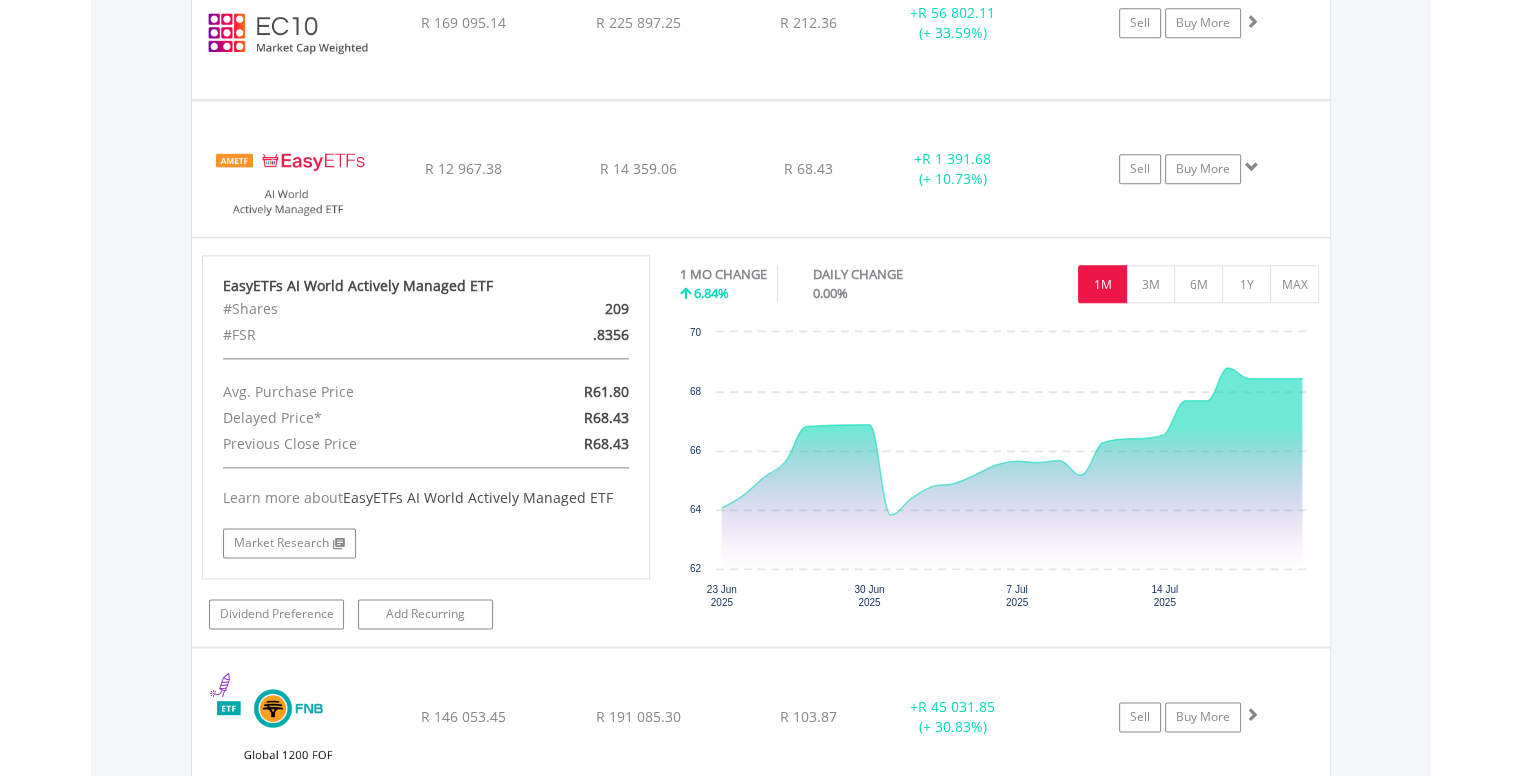click on "﻿
EasyETFs AI World Actively Managed ETF
R 12 967.38
R 14 359.06
R 68.43
+  R 1 391.68 (+ 10.73%)
Sell
Buy More" at bounding box center [761, -695] 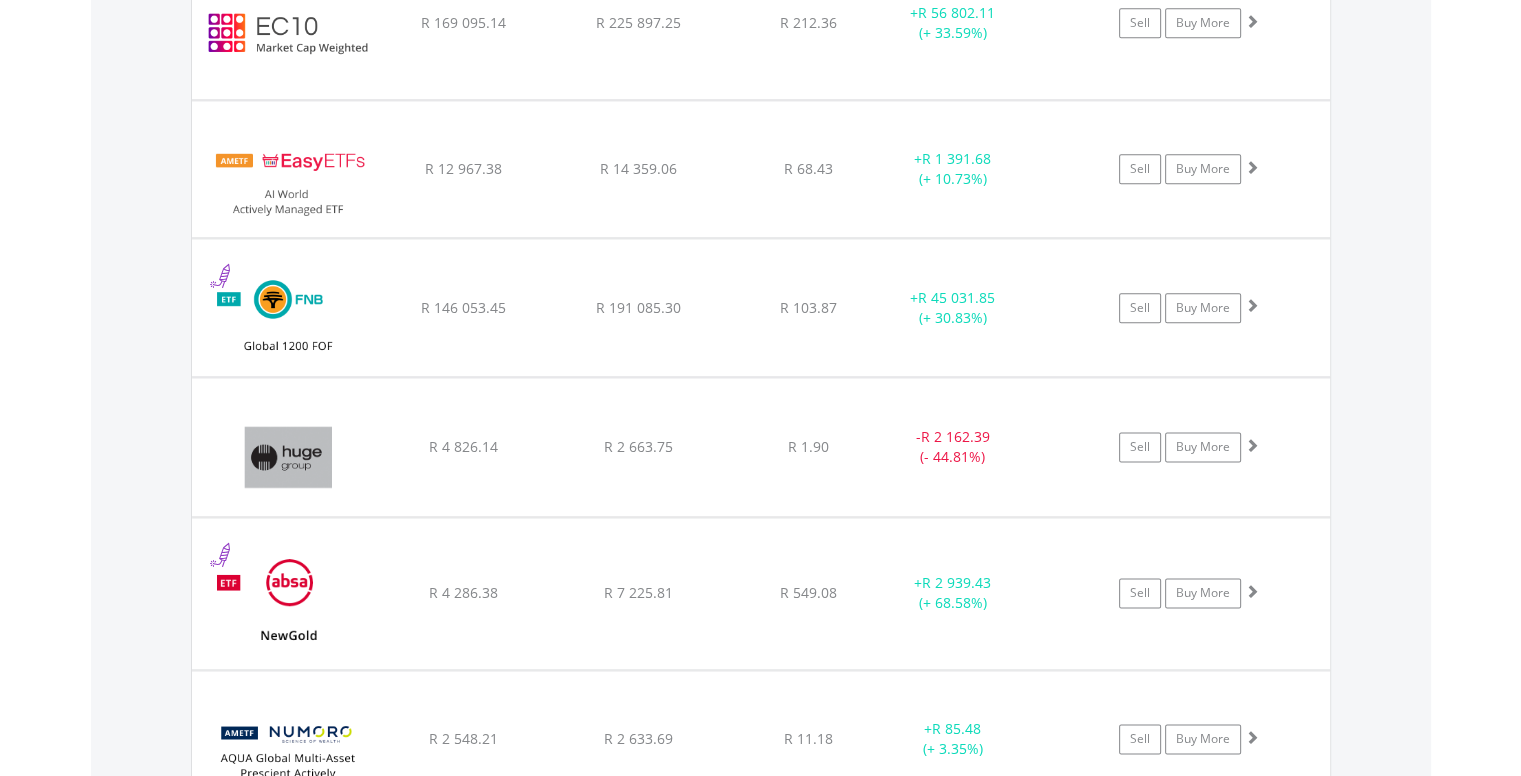 click on "﻿
EasyETFs AI World Actively Managed ETF
R 12 967.38
R 14 359.06
R 68.43
+  R 1 391.68 (+ 10.73%)
Sell
Buy More" at bounding box center (761, -695) 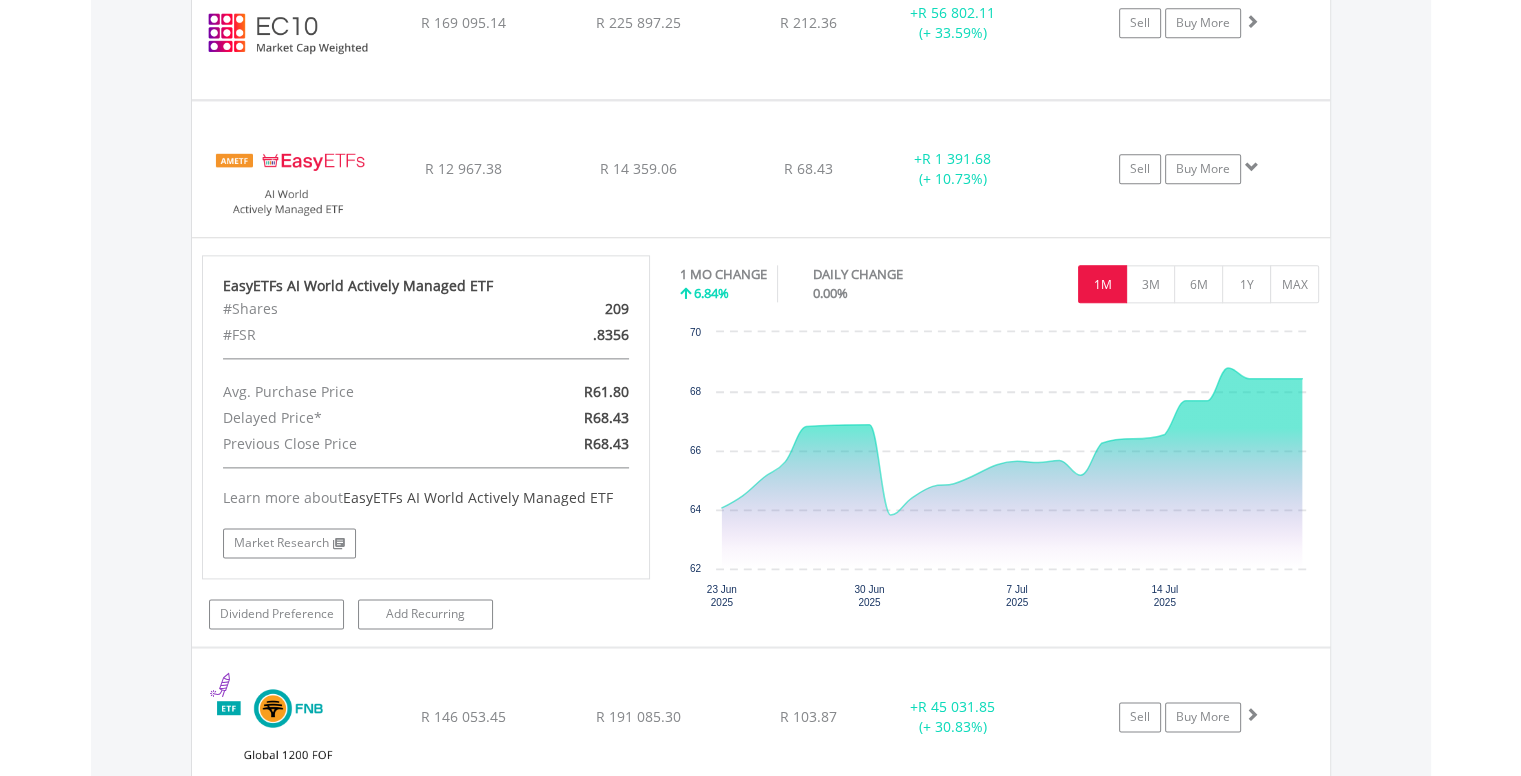 click on "﻿
EasyETFs AI World Actively Managed ETF
R 12 967.38
R 14 359.06
R 68.43
+  R 1 391.68 (+ 10.73%)
Sell
Buy More" at bounding box center (761, -695) 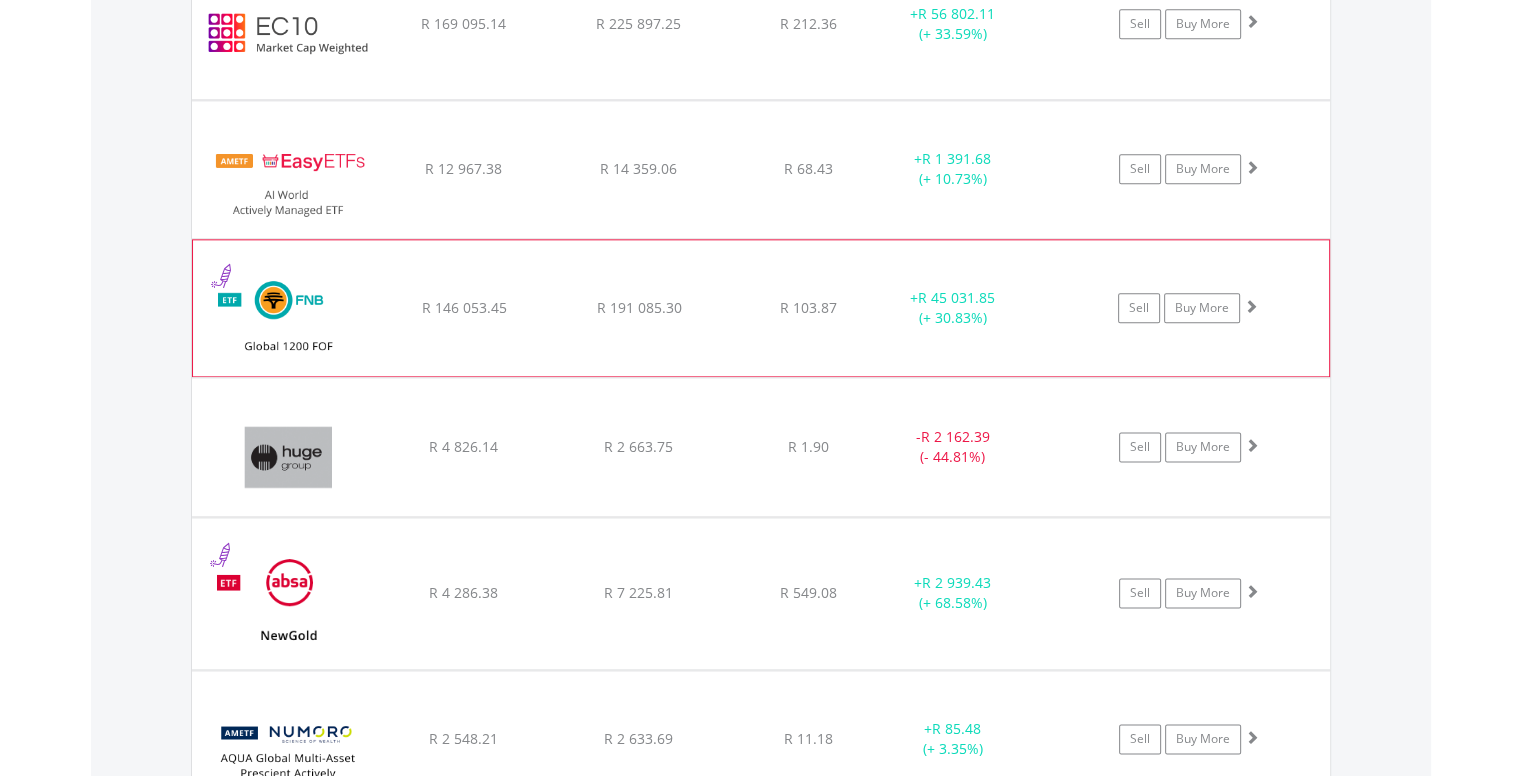 click on "﻿
FNB Global 1200 Equity Fund of Funds ETF
R 146 053.45
R 191 085.30
R 103.87
+  R 45 031.85 (+ 30.83%)
Sell
Buy More" at bounding box center [761, -695] 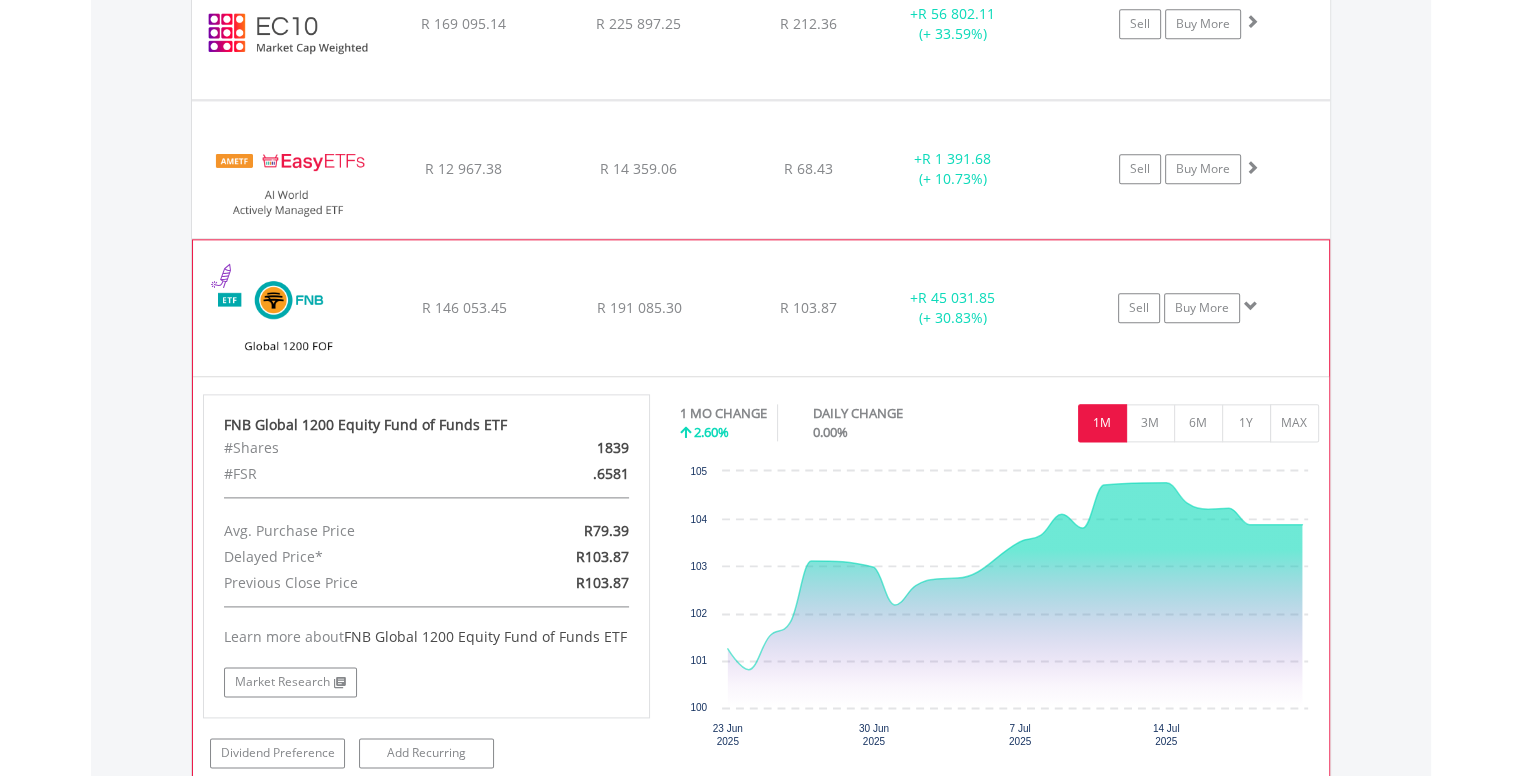 click on "﻿
FNB Global 1200 Equity Fund of Funds ETF
R 146 053.45
R 191 085.30
R 103.87
+  R 45 031.85 (+ 30.83%)
Sell
Buy More" at bounding box center [761, -695] 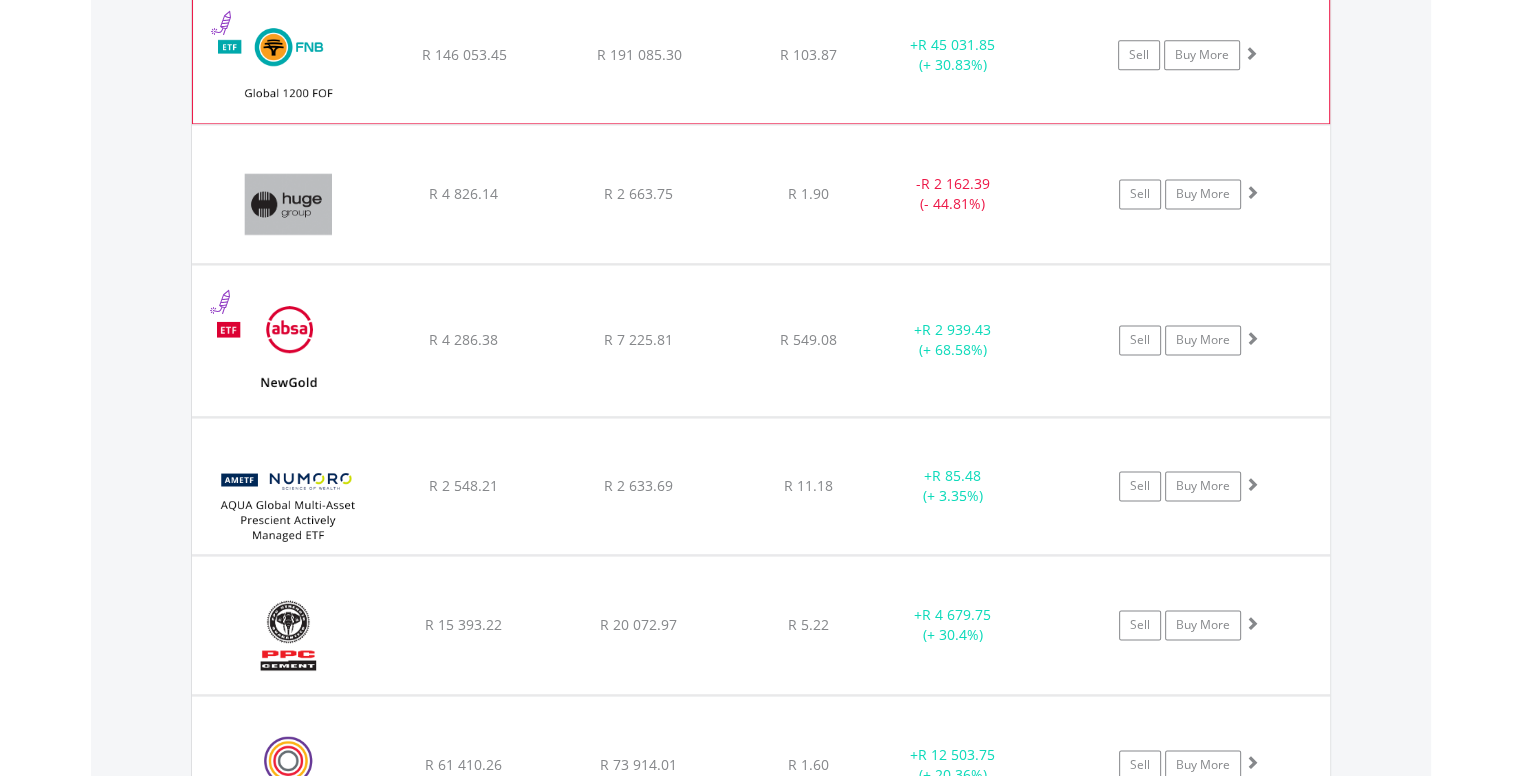 scroll, scrollTop: 2680, scrollLeft: 0, axis: vertical 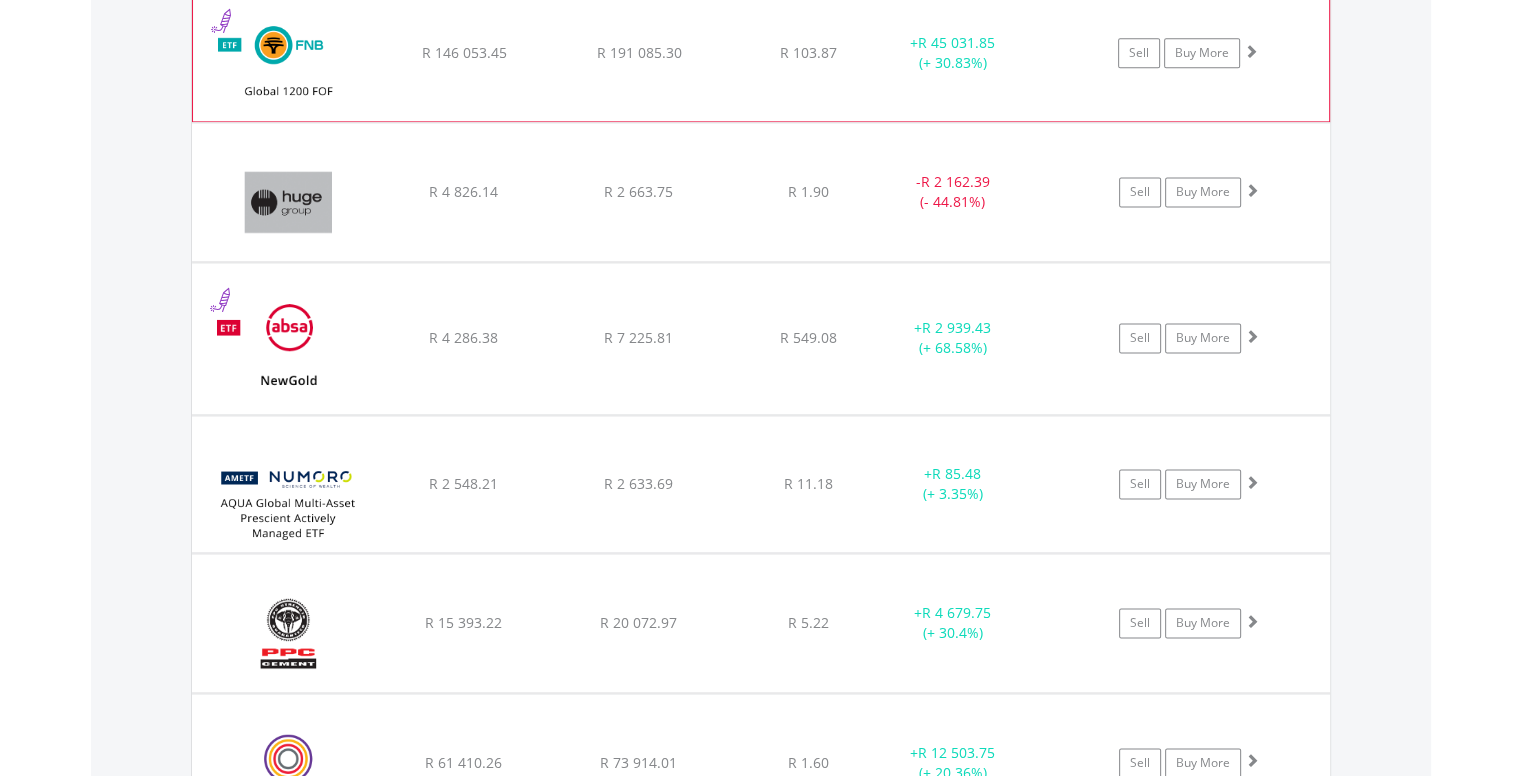 click on "R 7 225.81" at bounding box center [638, -951] 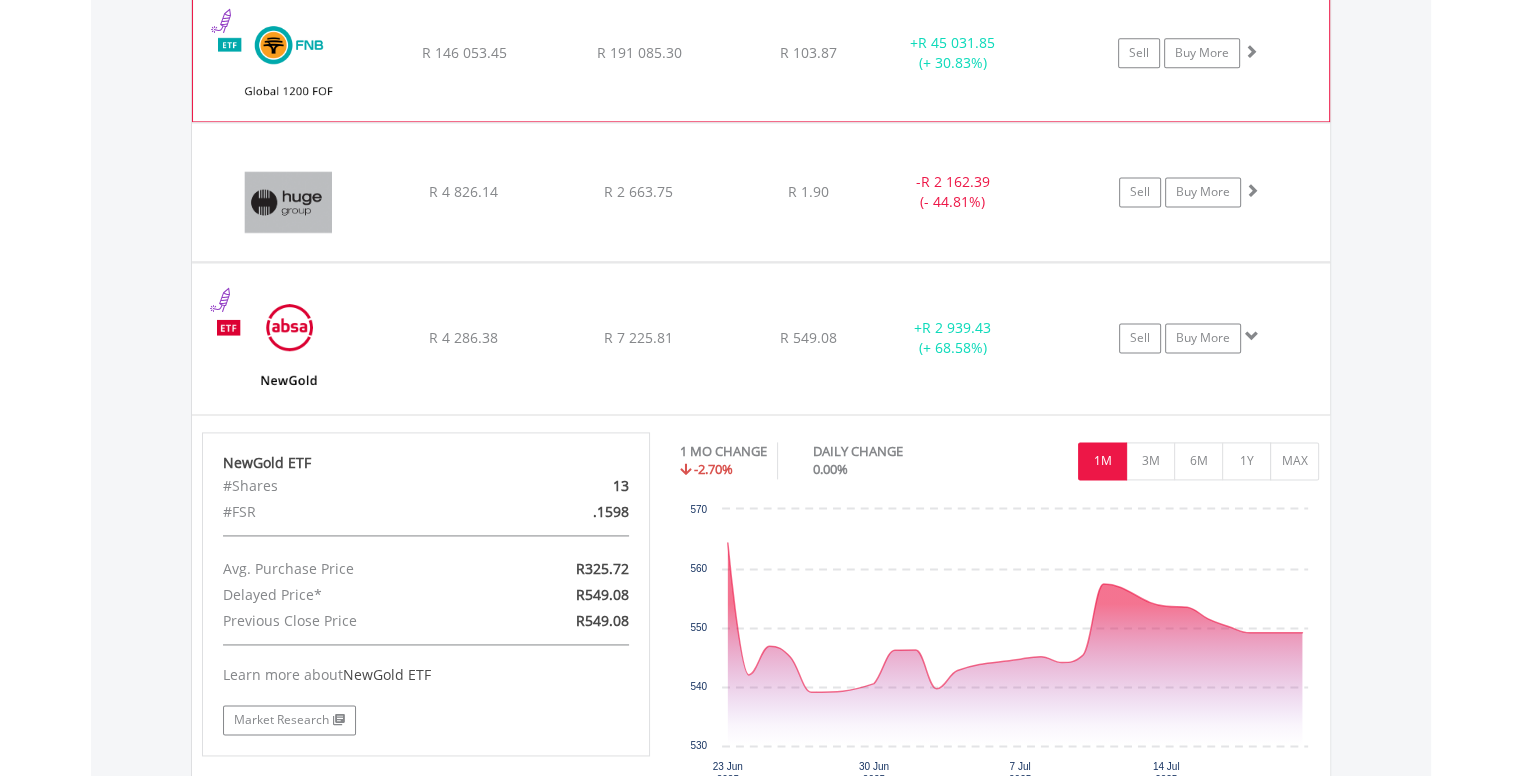click on "R 7 225.81" at bounding box center [638, -951] 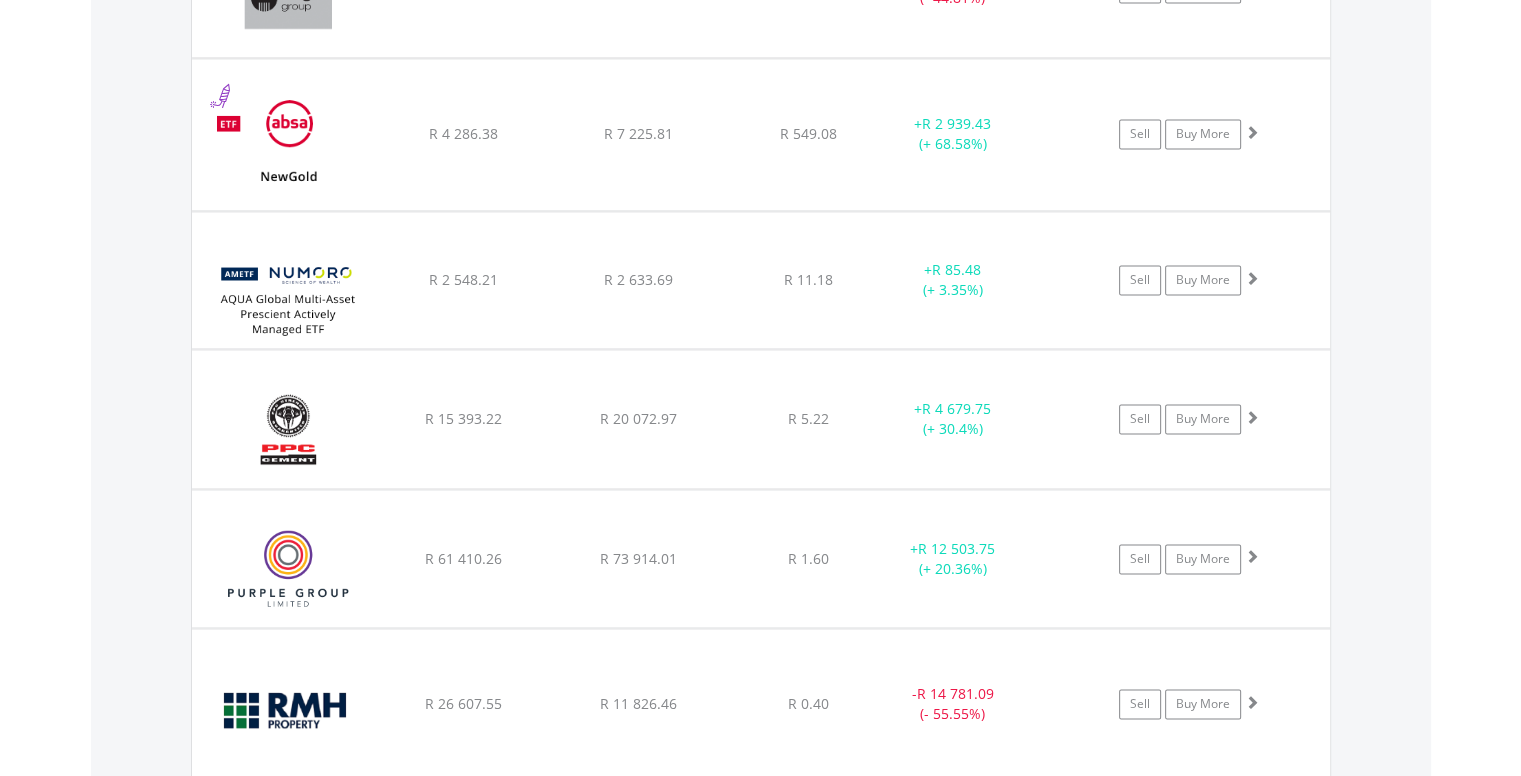 scroll, scrollTop: 2896, scrollLeft: 0, axis: vertical 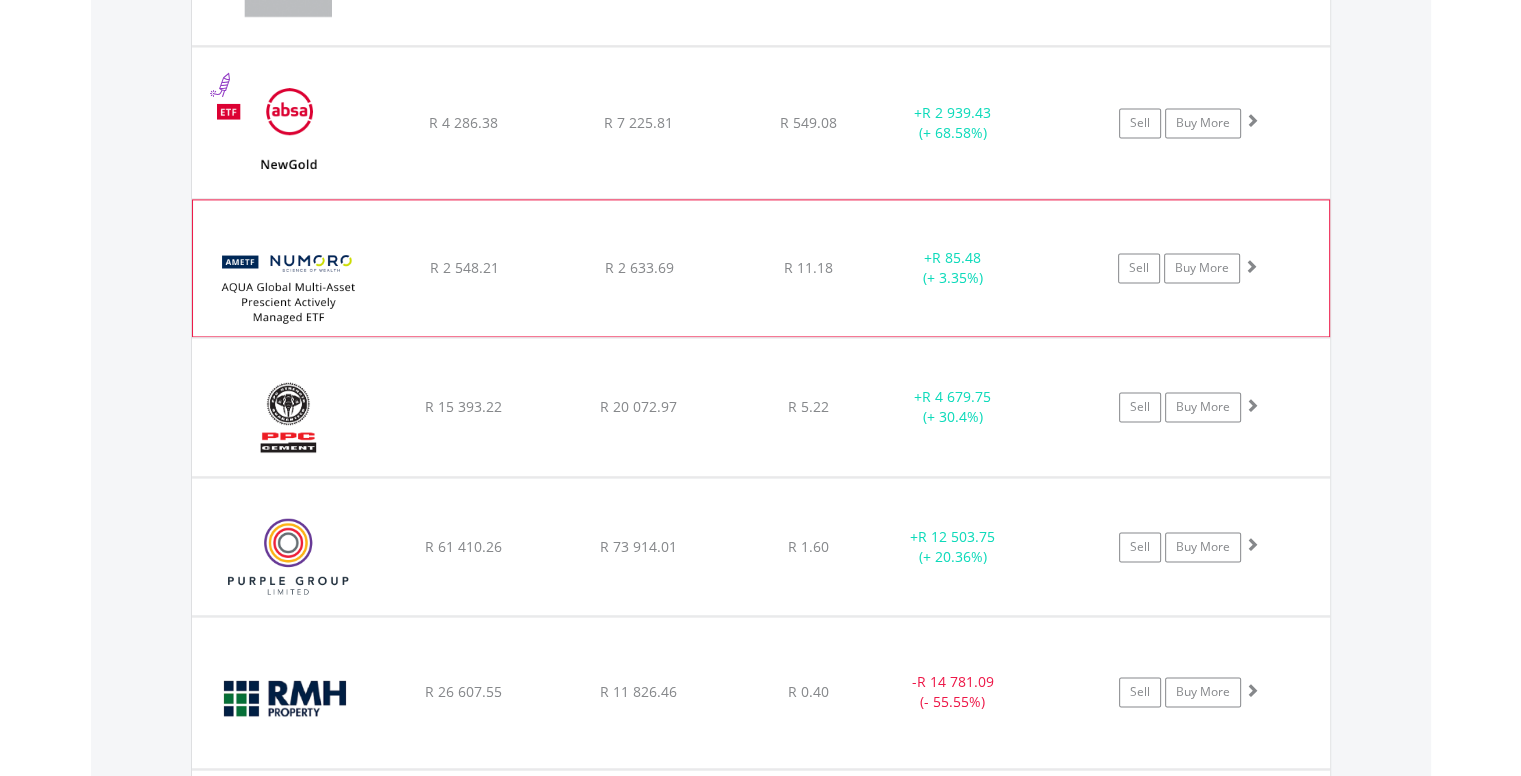 click on "R 11.18" at bounding box center (808, -1166) 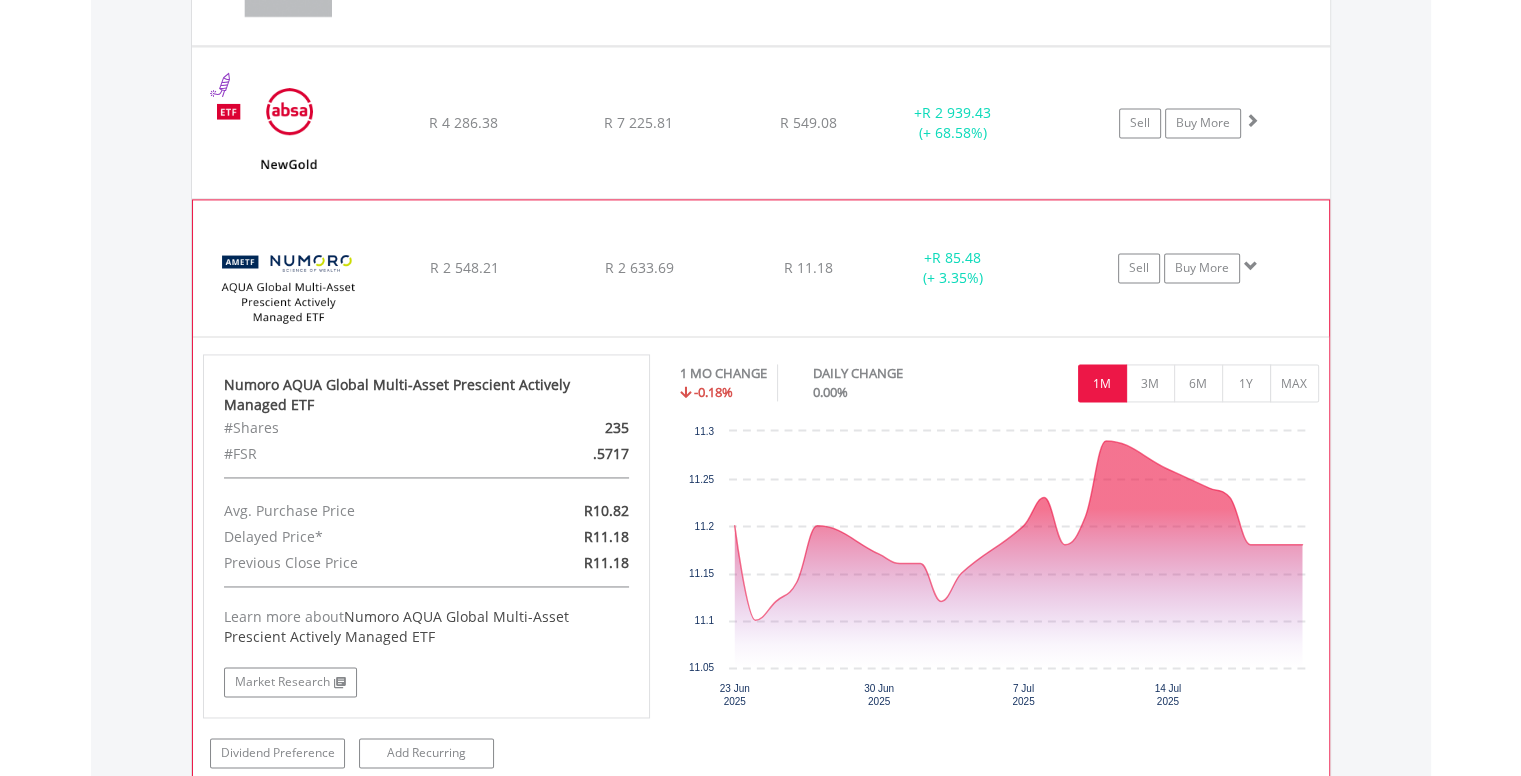 click on "R 11.18" at bounding box center [808, -1166] 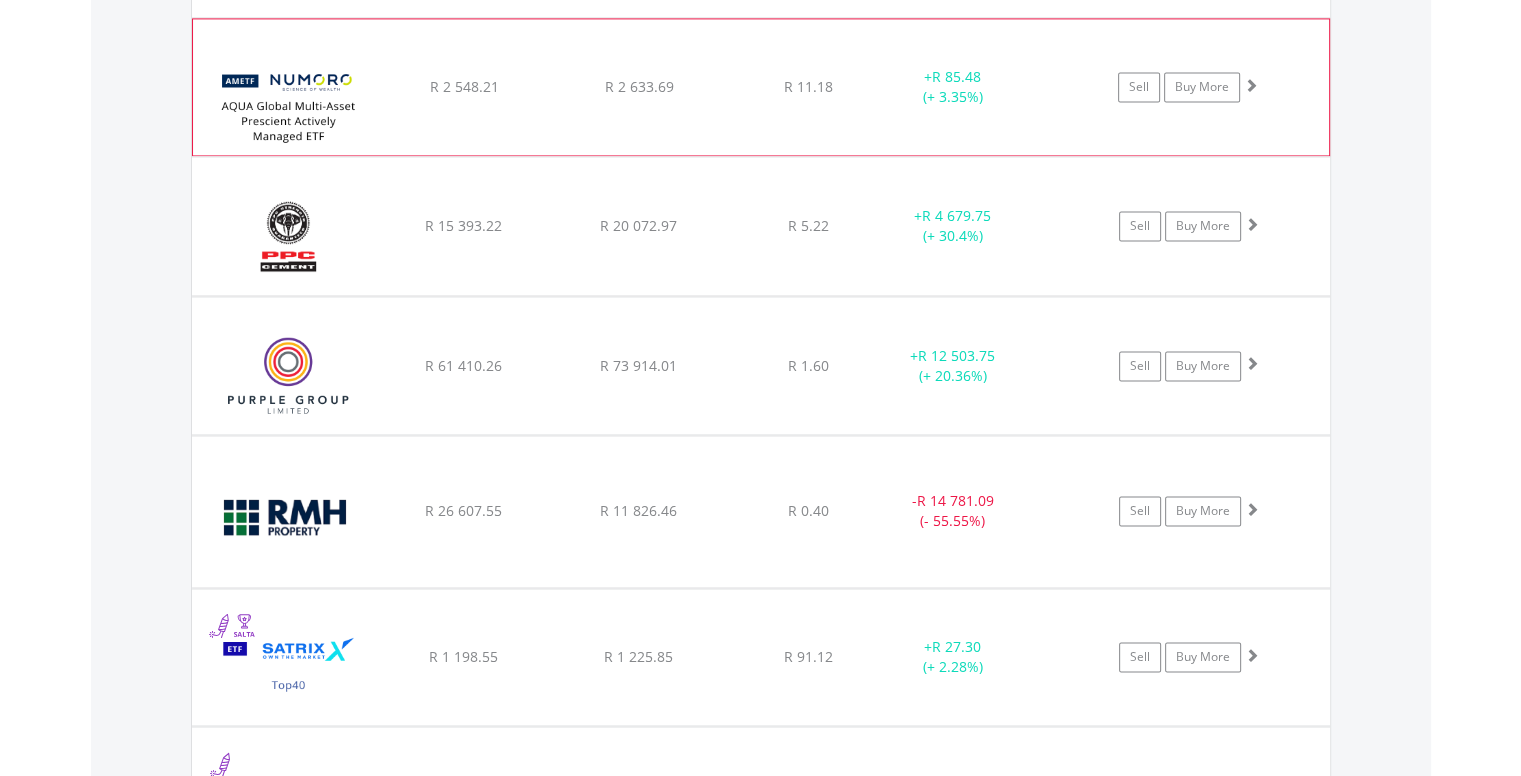 scroll, scrollTop: 3081, scrollLeft: 0, axis: vertical 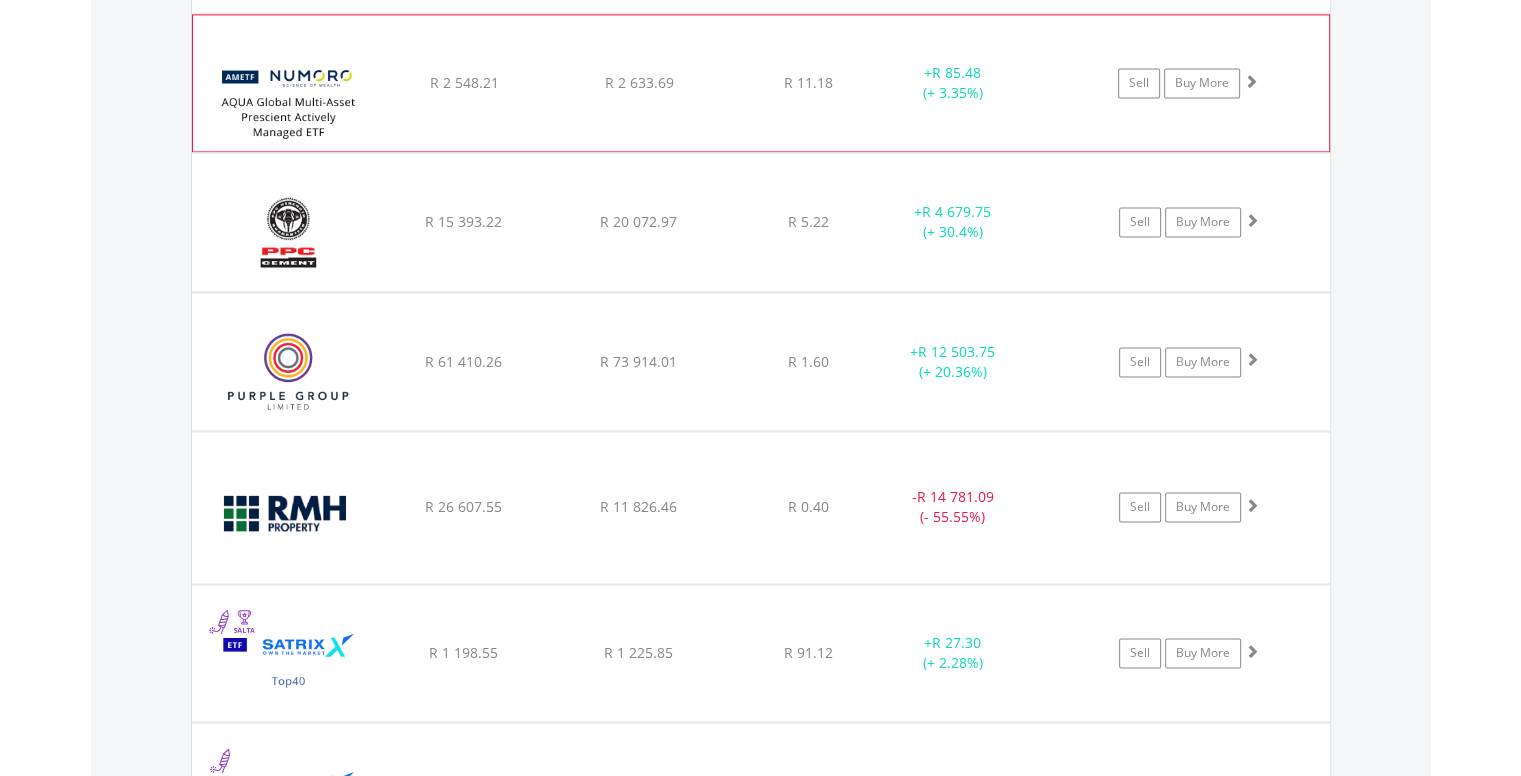 click on "﻿
PPC Limited
R 15 393.22
R 20 072.97
R 5.22
+  R 4 679.75 (+ 30.4%)
Sell
Buy More" at bounding box center [761, -1351] 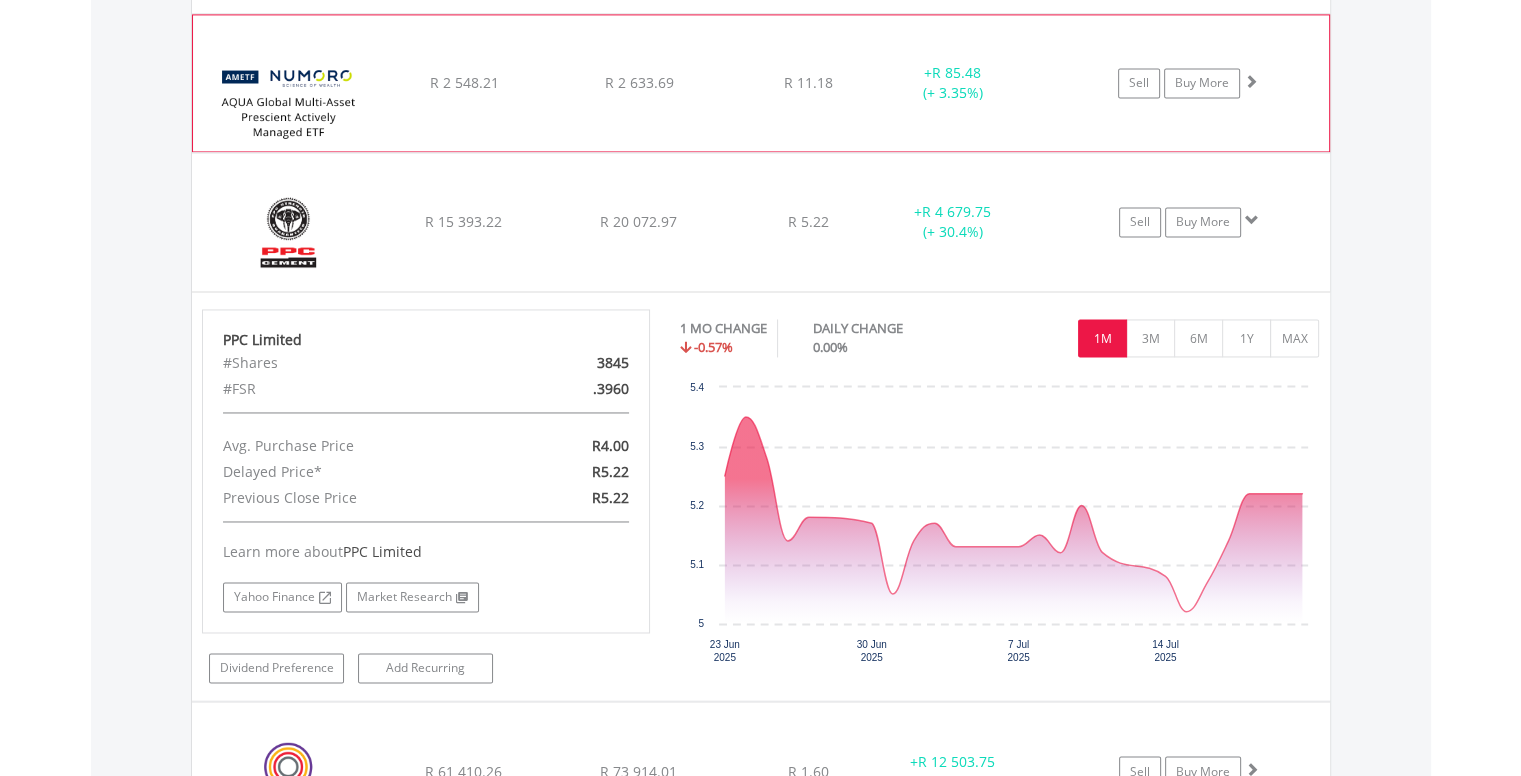click on "﻿
PPC Limited
R 15 393.22
R 20 072.97
R 5.22
+  R 4 679.75 (+ 30.4%)
Sell
Buy More" at bounding box center [761, -1351] 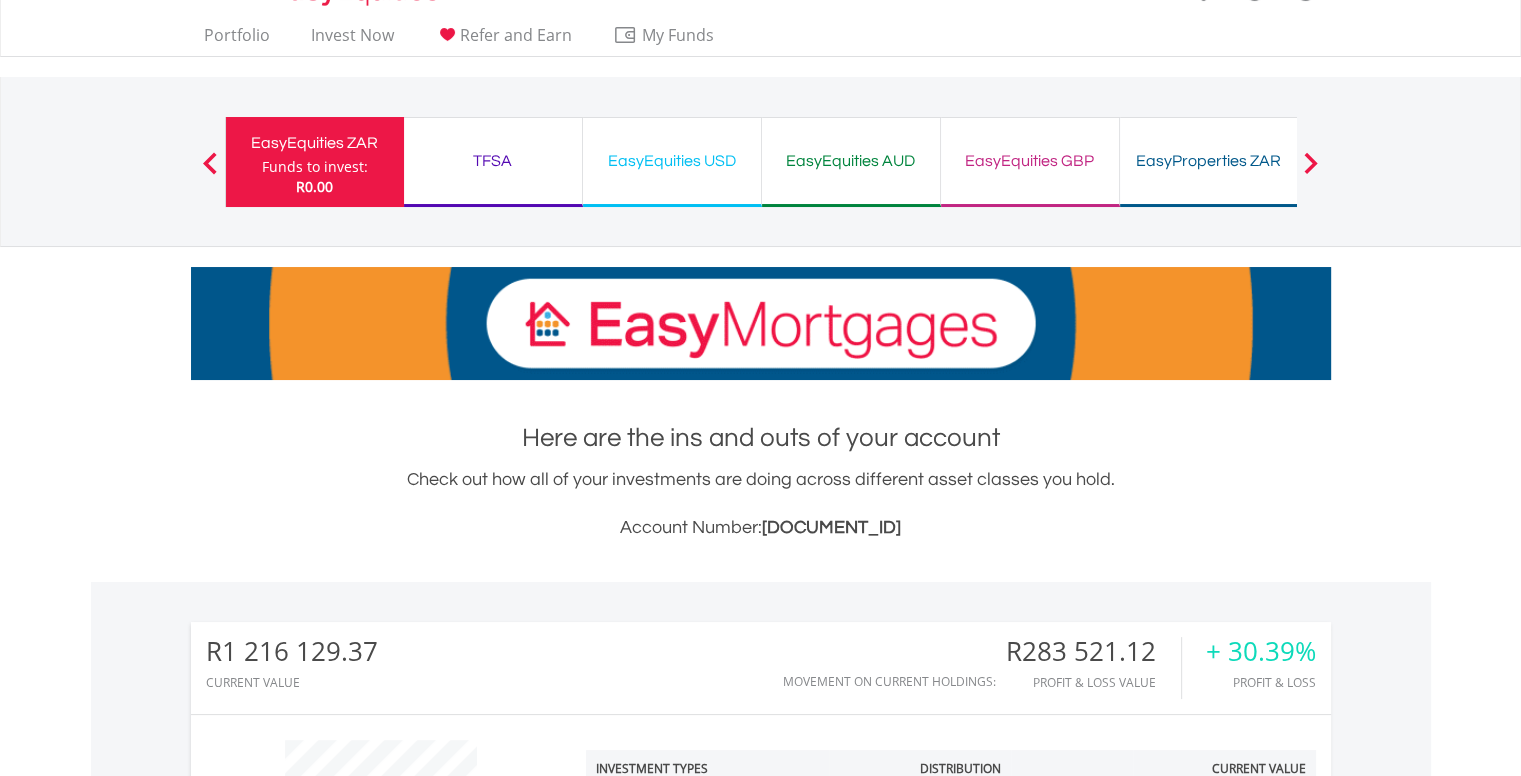 scroll, scrollTop: 0, scrollLeft: 0, axis: both 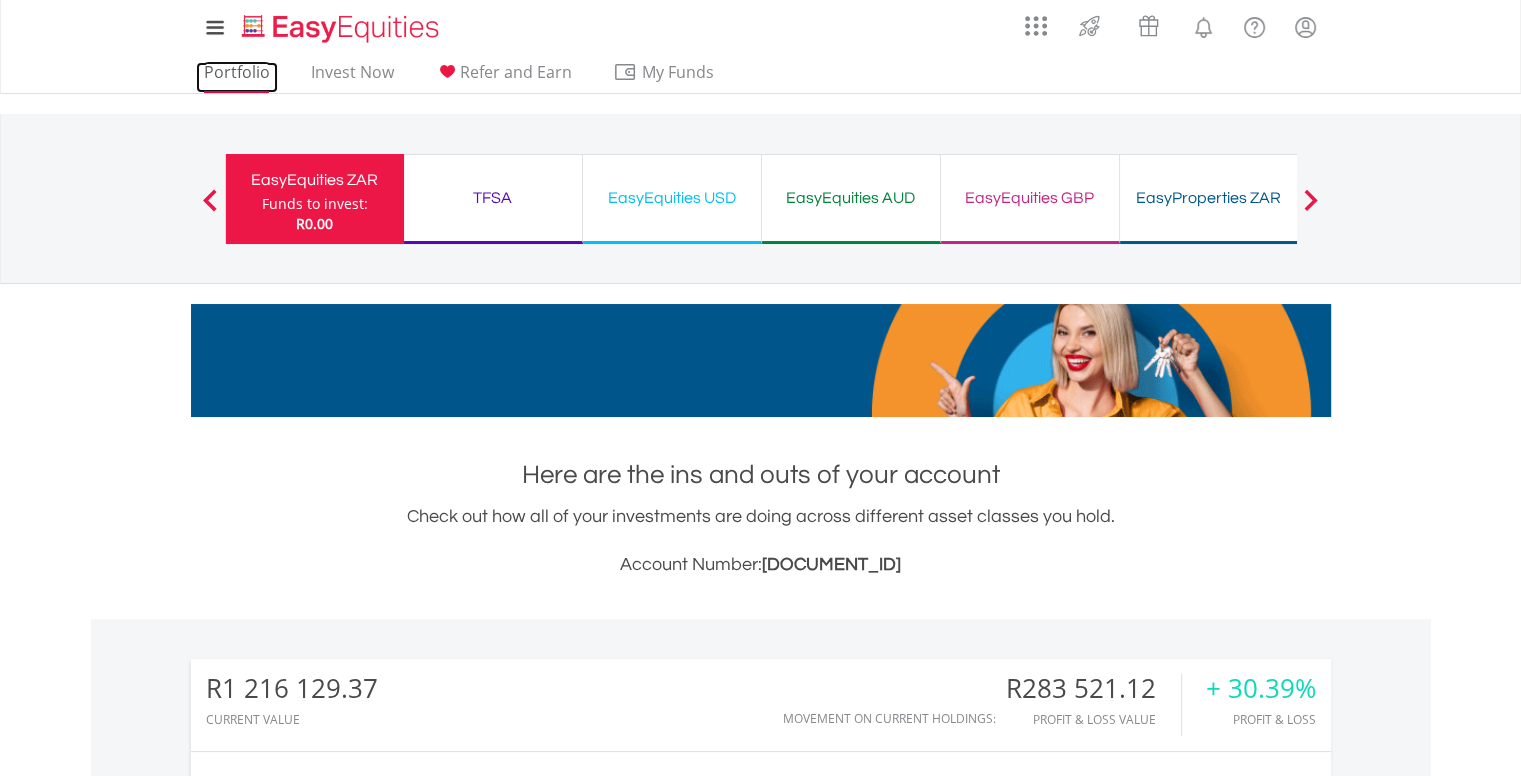click on "Portfolio" at bounding box center [237, 77] 